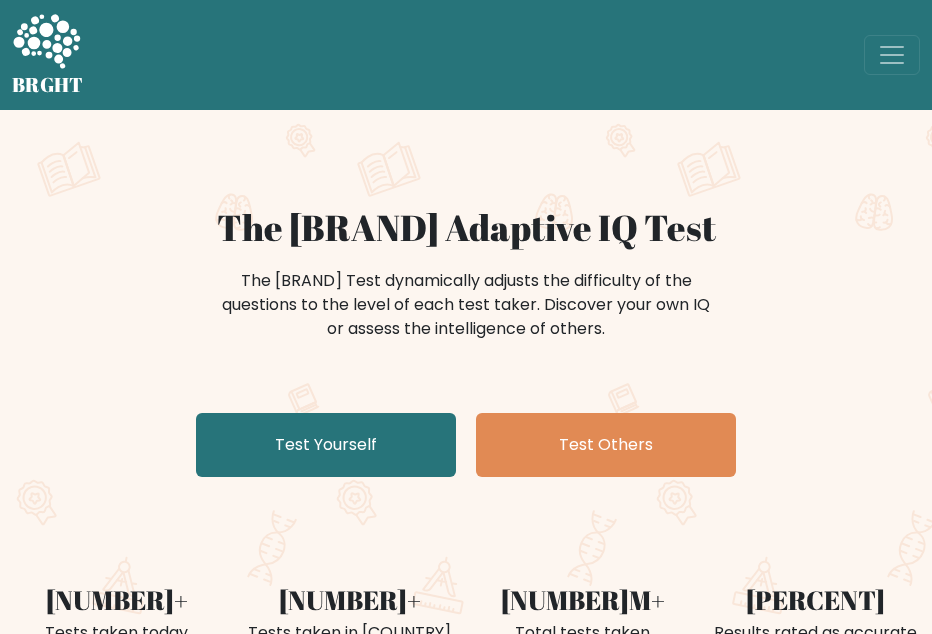 scroll, scrollTop: 0, scrollLeft: 0, axis: both 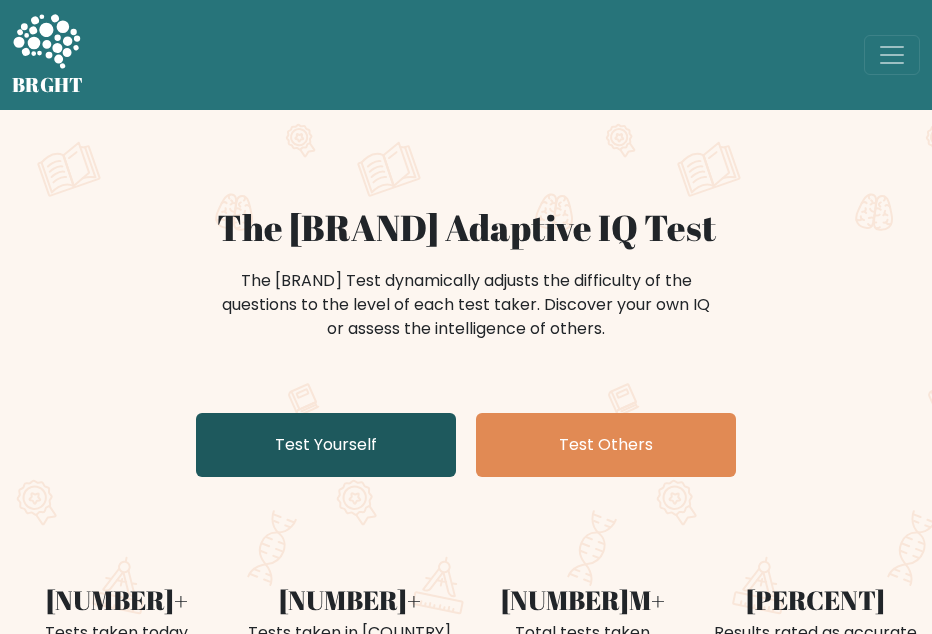 drag, startPoint x: 0, startPoint y: 0, endPoint x: 380, endPoint y: 426, distance: 570.85547 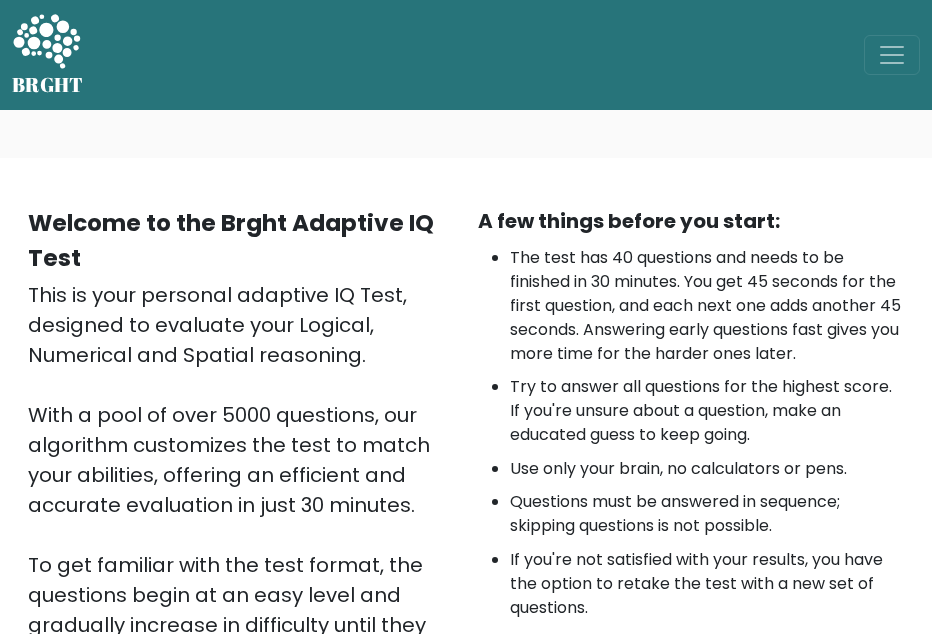scroll, scrollTop: 500, scrollLeft: 0, axis: vertical 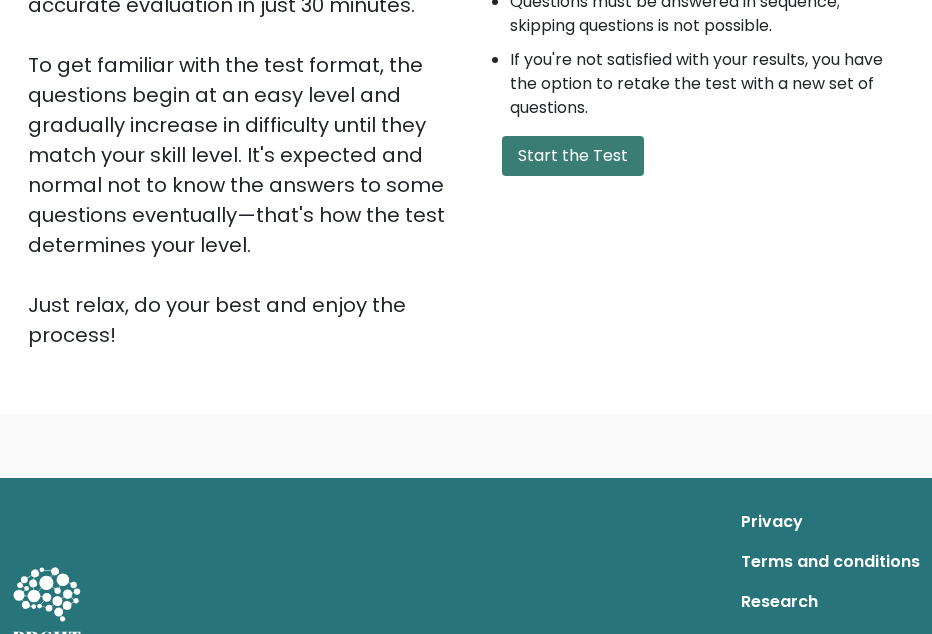 click on "Start the Test" at bounding box center (573, 156) 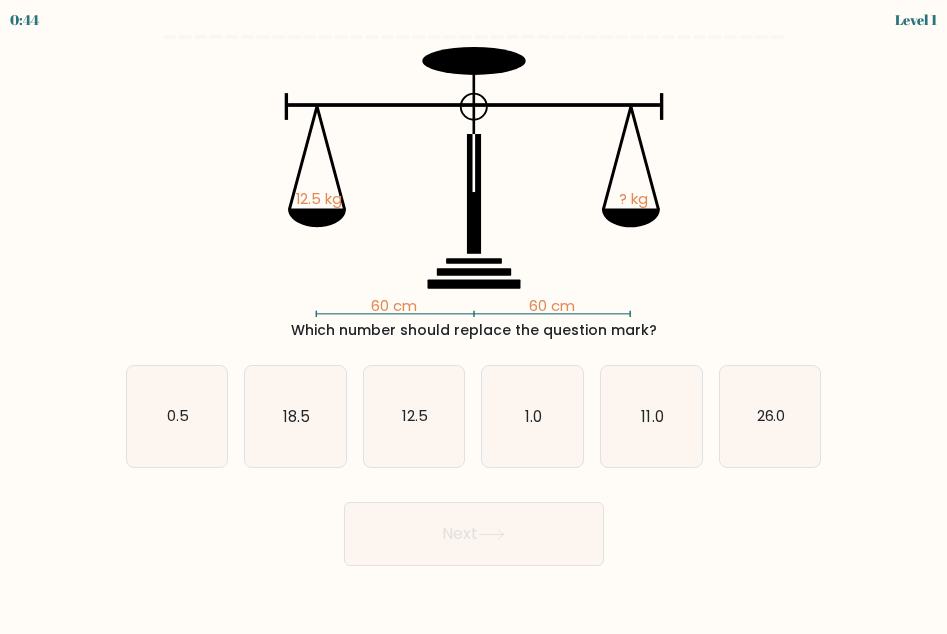 scroll, scrollTop: 0, scrollLeft: 0, axis: both 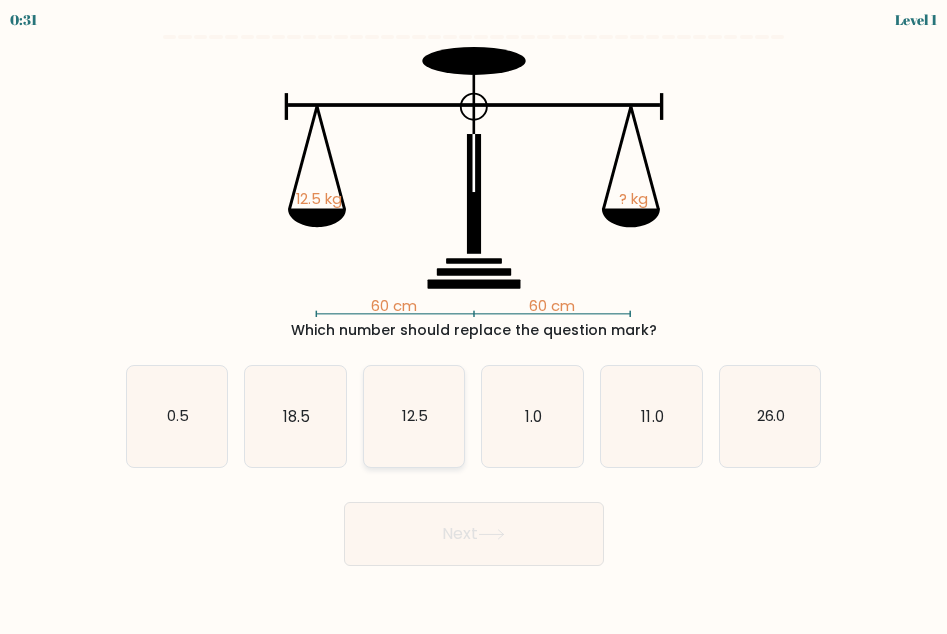 click on "12.5" at bounding box center [414, 416] 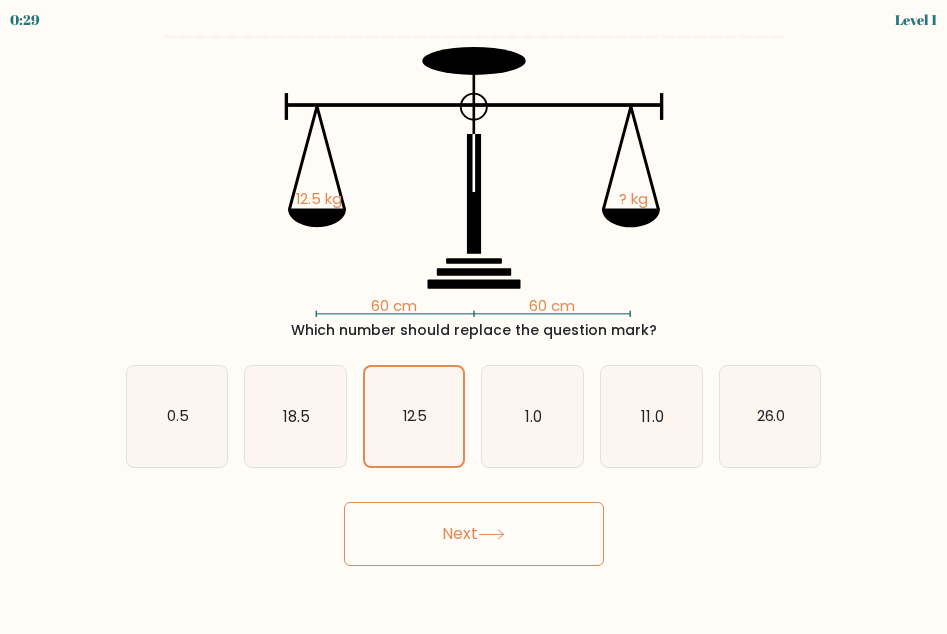 click on "Next" at bounding box center [474, 534] 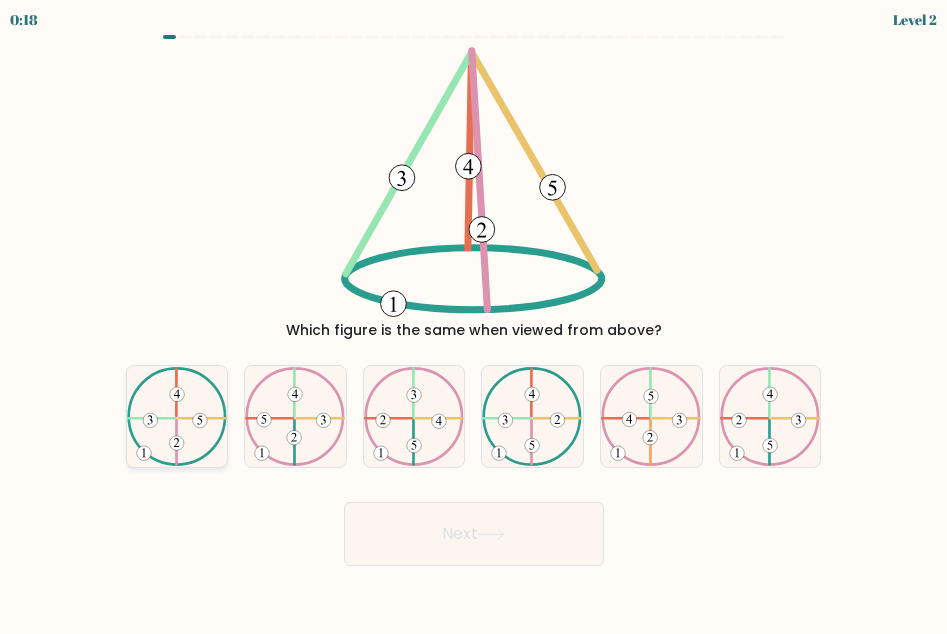 click at bounding box center [177, 417] 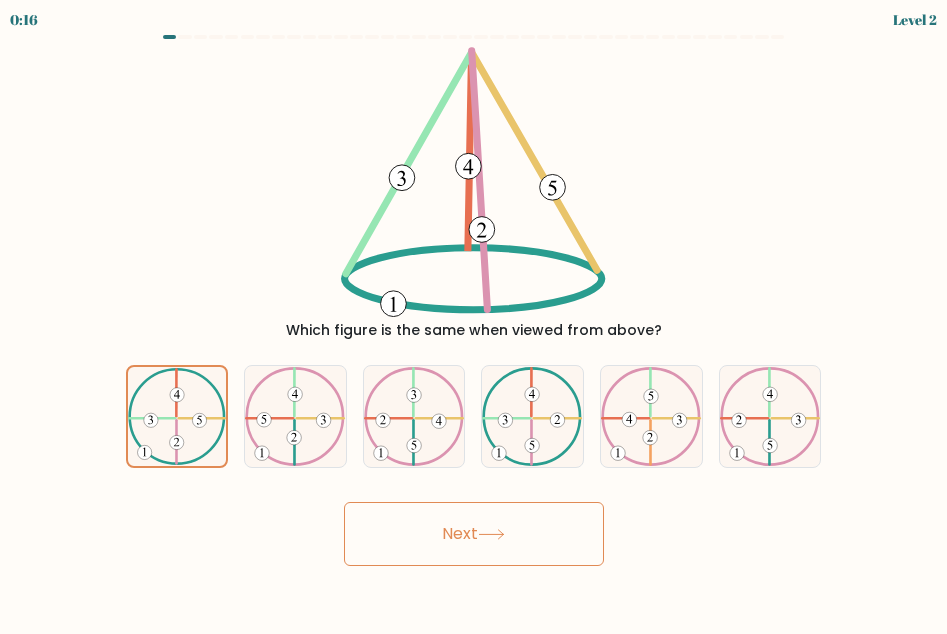 click on "Next" at bounding box center (474, 534) 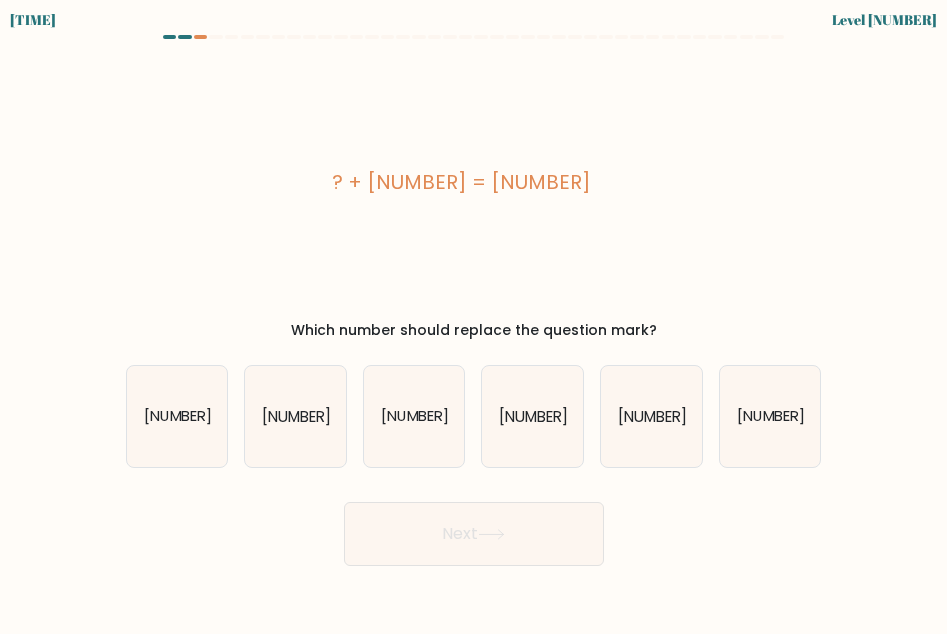 scroll, scrollTop: 0, scrollLeft: 0, axis: both 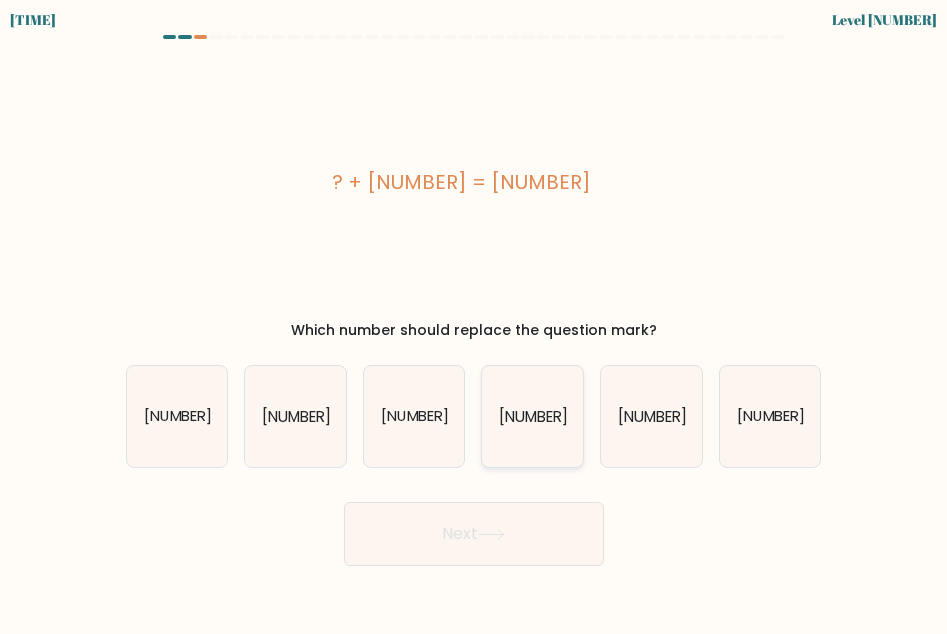 click on "[NUMBER]" at bounding box center [532, 416] 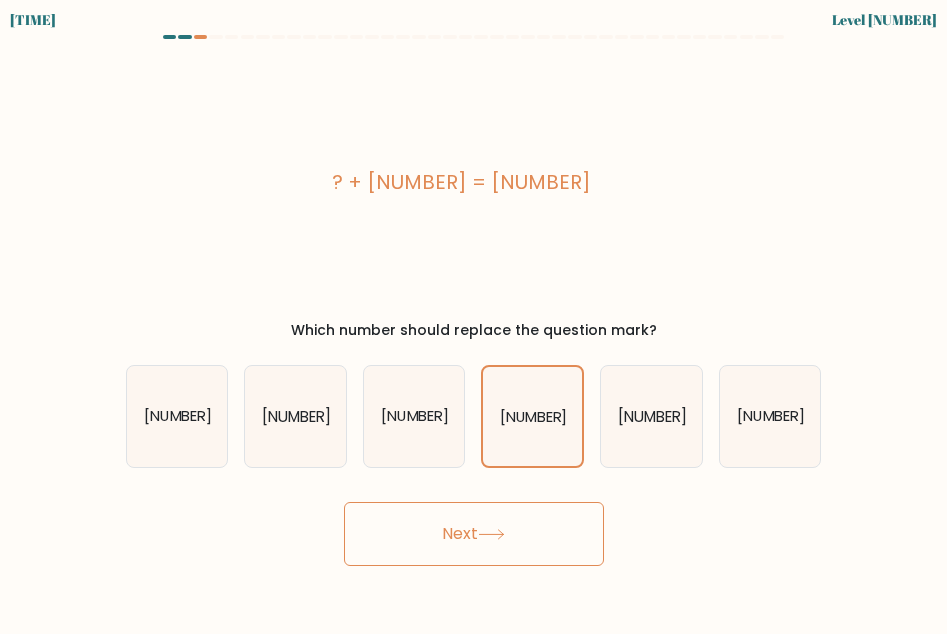 click on "Next" at bounding box center [474, 534] 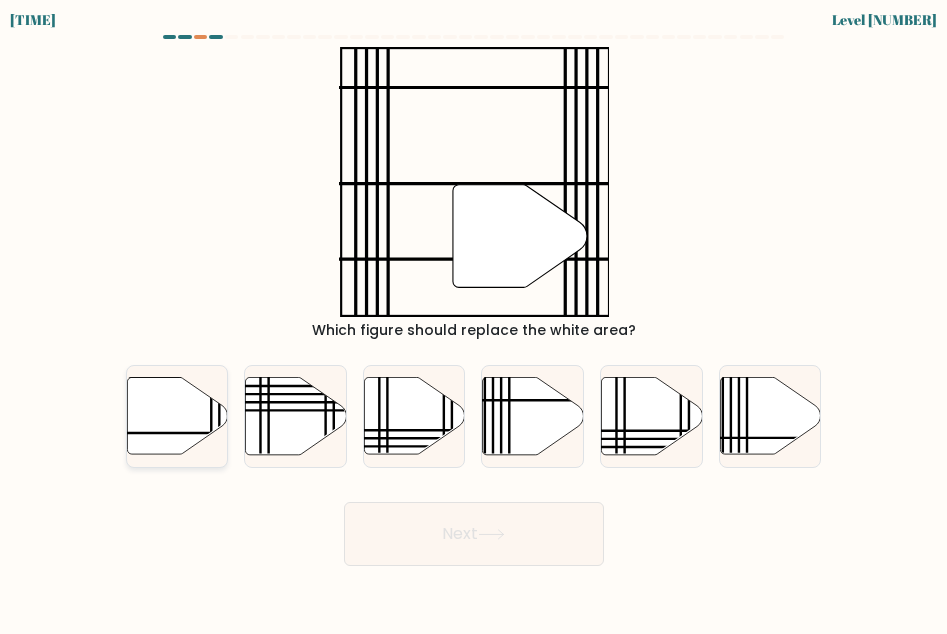 click at bounding box center (177, 416) 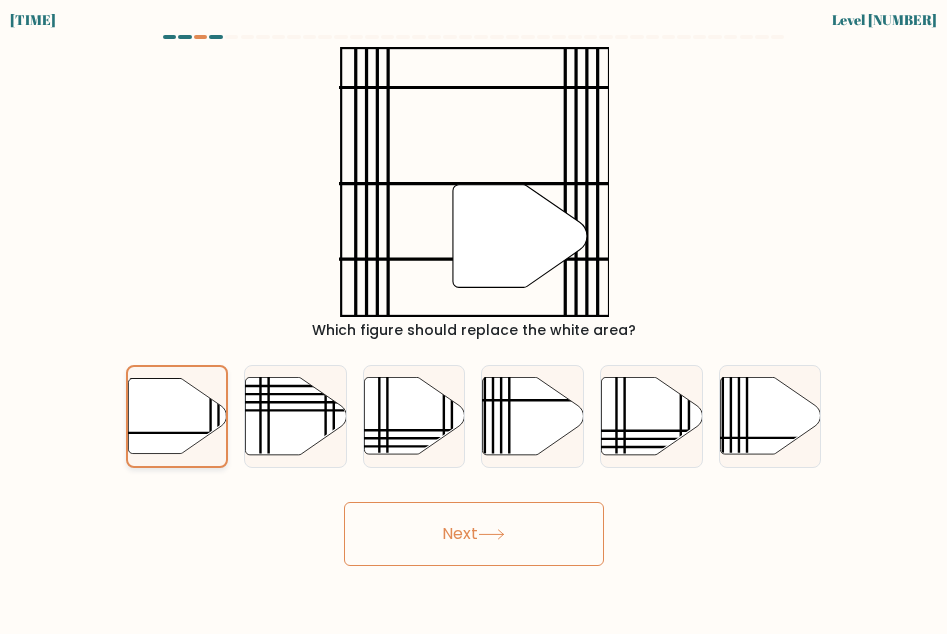 click at bounding box center [177, 416] 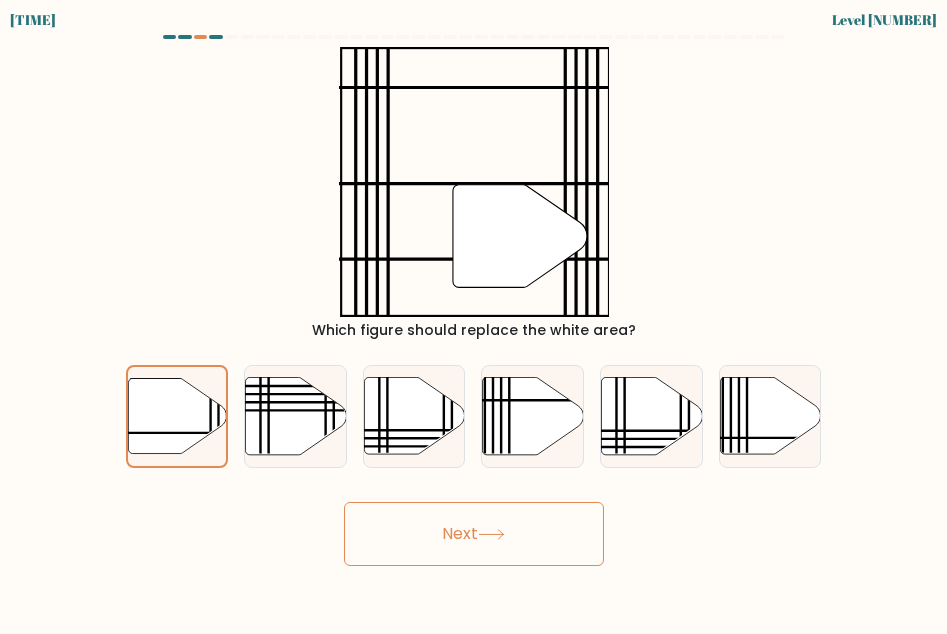 click on "Next" at bounding box center [474, 534] 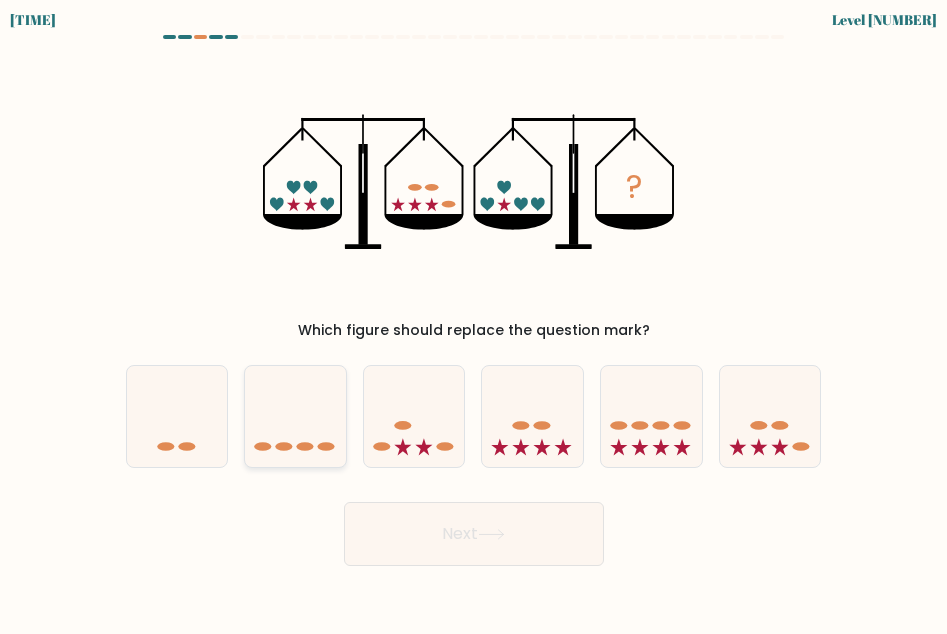 click at bounding box center [295, 416] 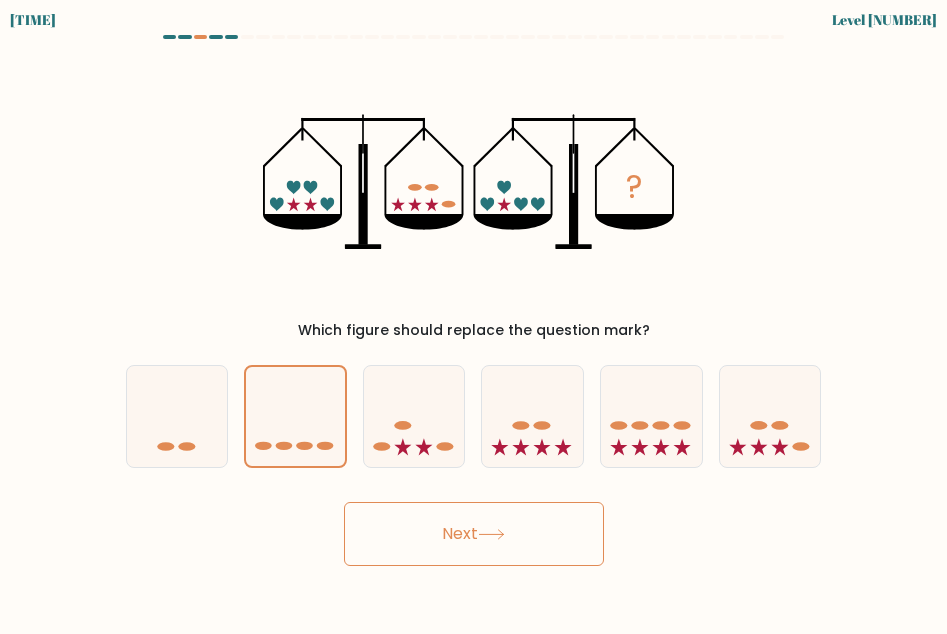 click on "Next" at bounding box center (474, 534) 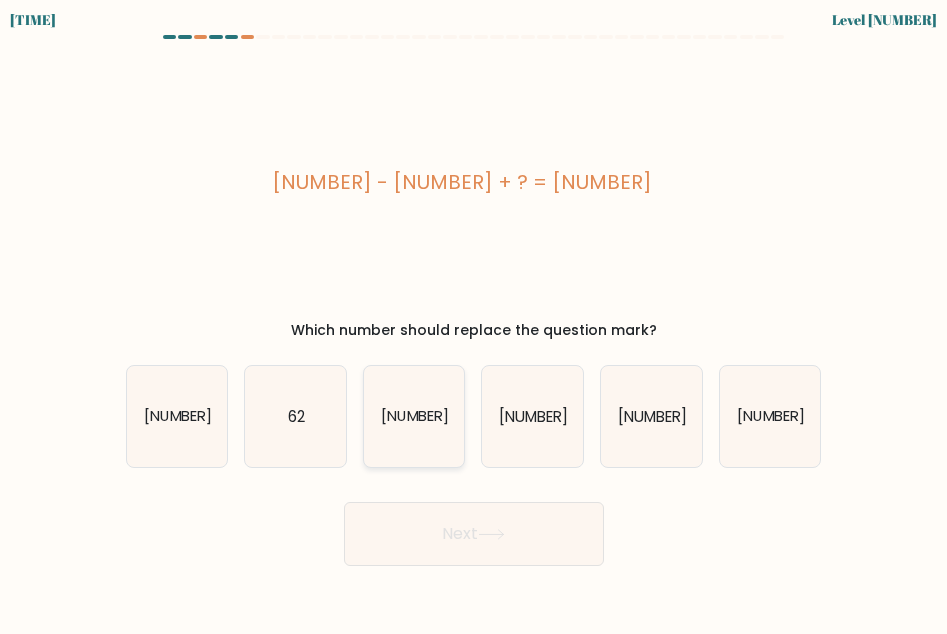 click on "44" at bounding box center [414, 416] 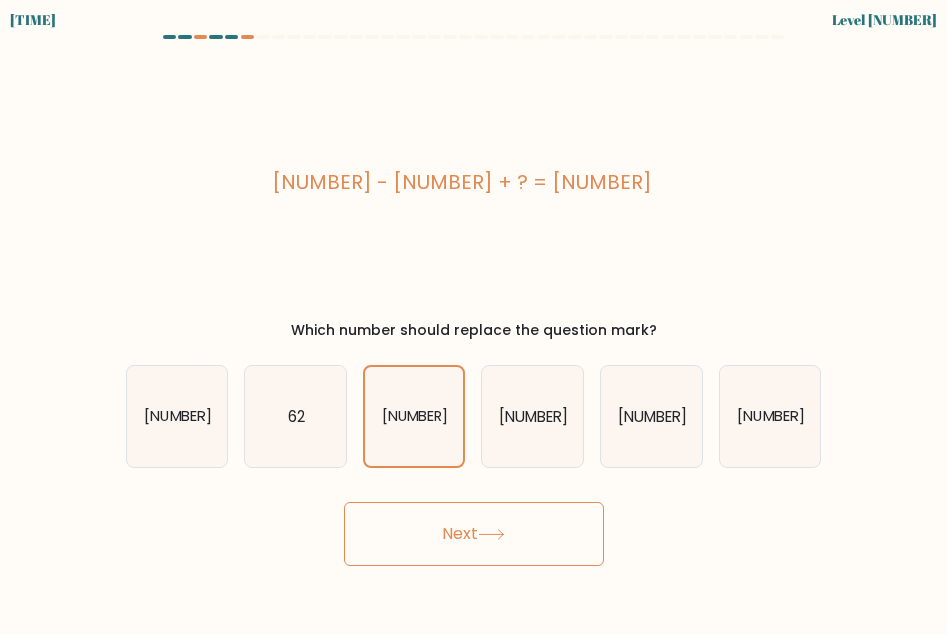 click on "Next" at bounding box center [474, 534] 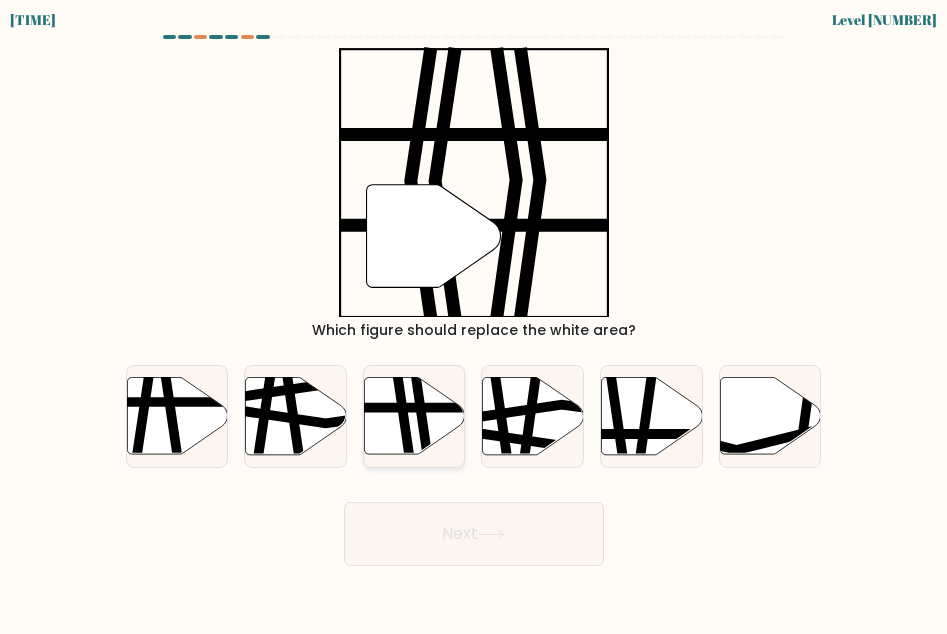 click at bounding box center (404, 376) 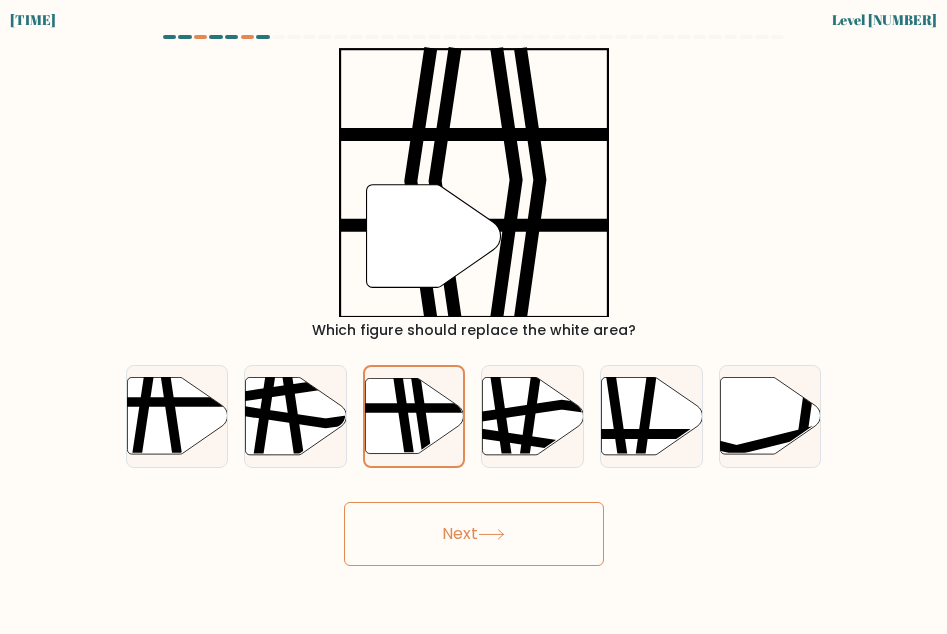 click on "Next" at bounding box center (474, 534) 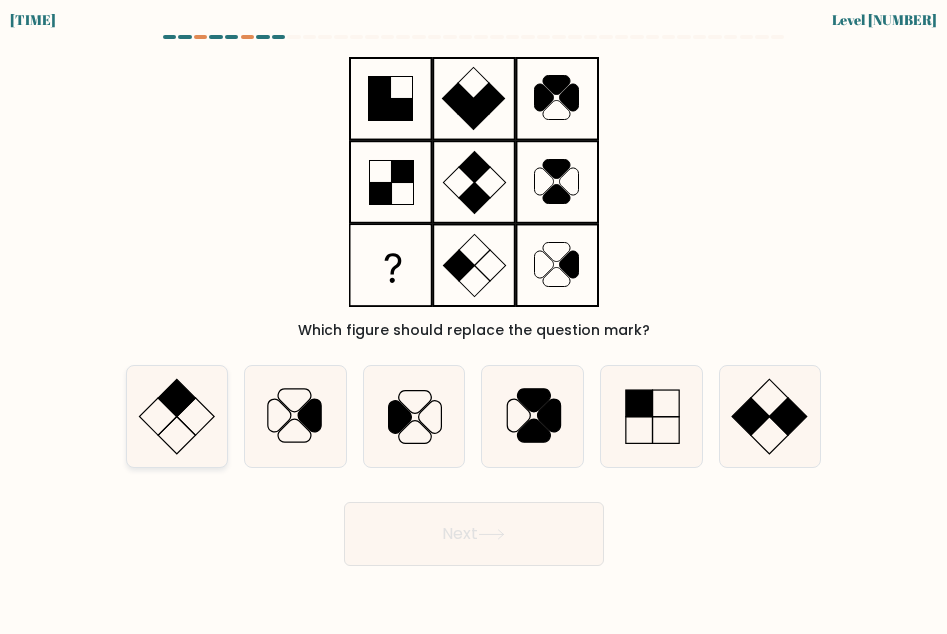 click at bounding box center [177, 416] 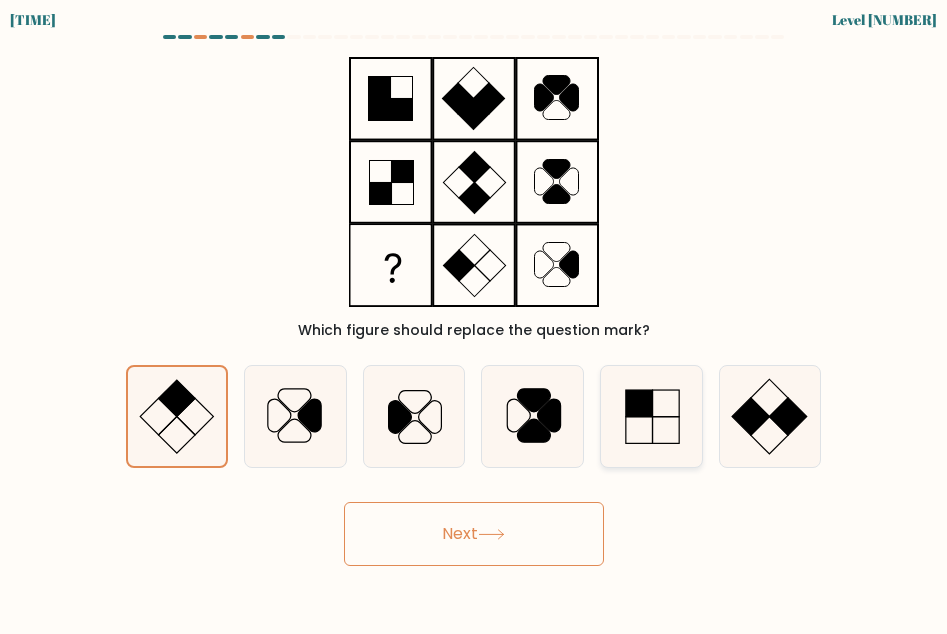 click at bounding box center [639, 403] 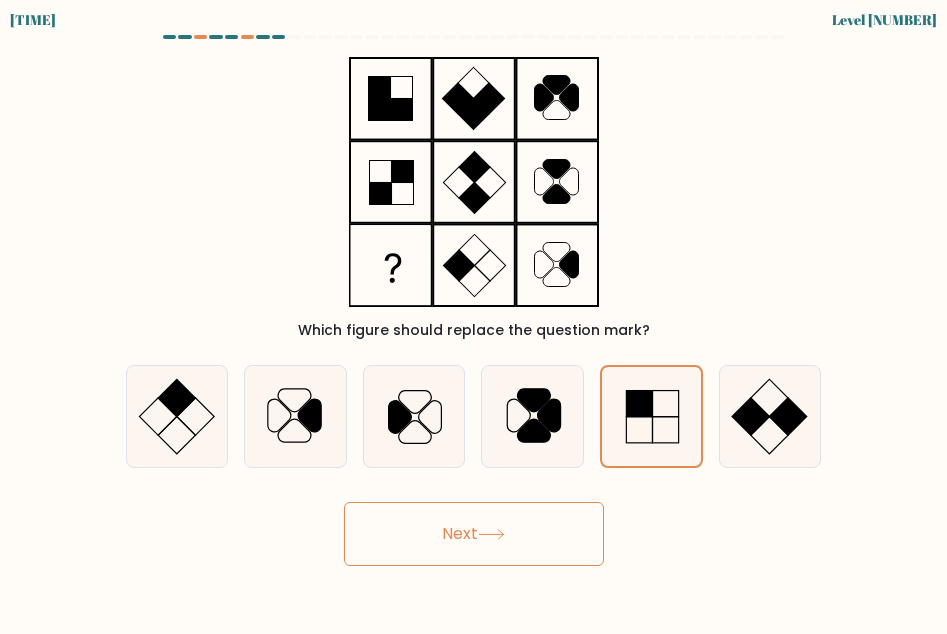 click on "Next" at bounding box center [474, 534] 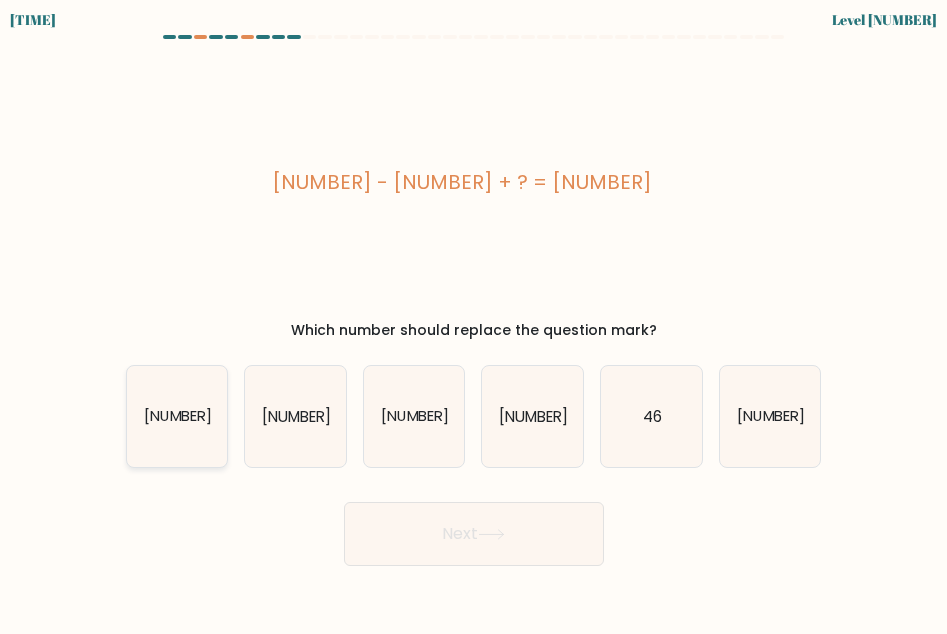 click on "37" at bounding box center (177, 416) 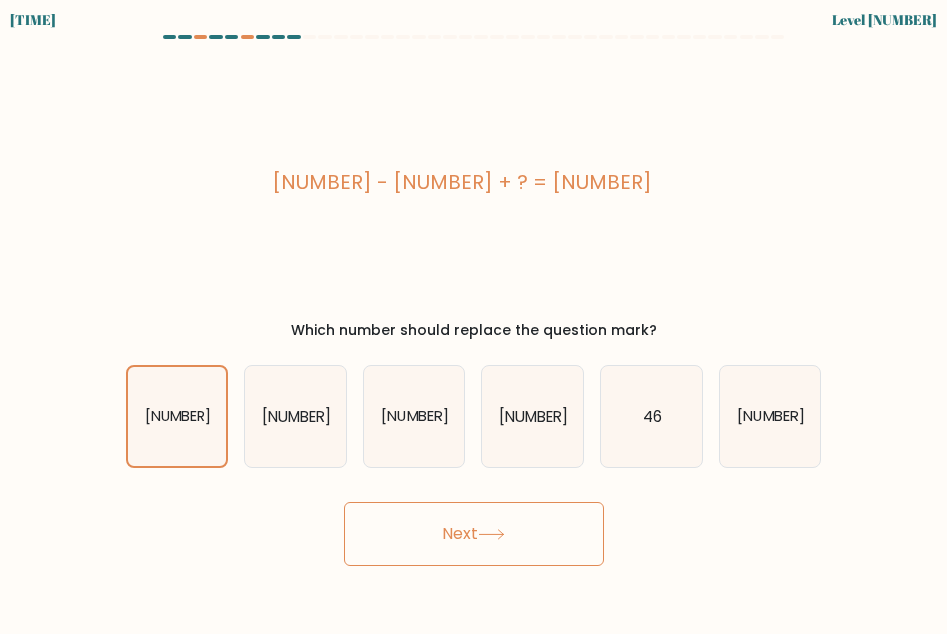 click on "Next" at bounding box center [474, 534] 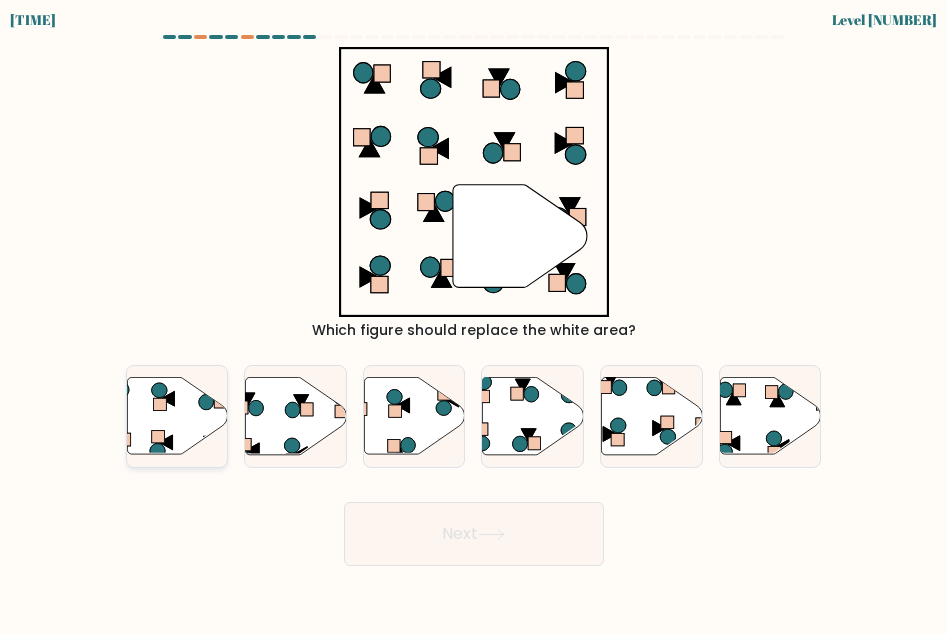 click at bounding box center (177, 416) 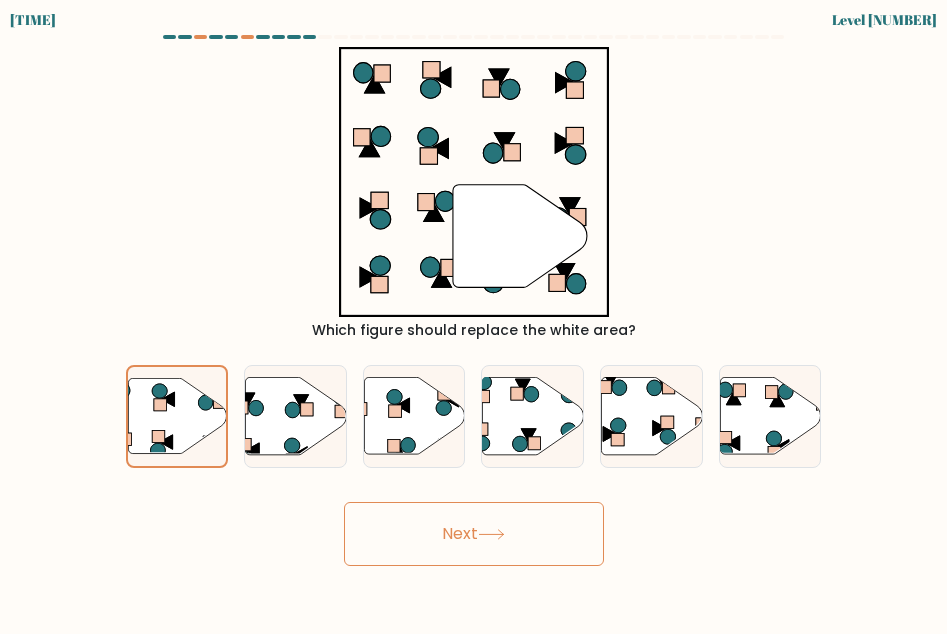 click at bounding box center [491, 534] 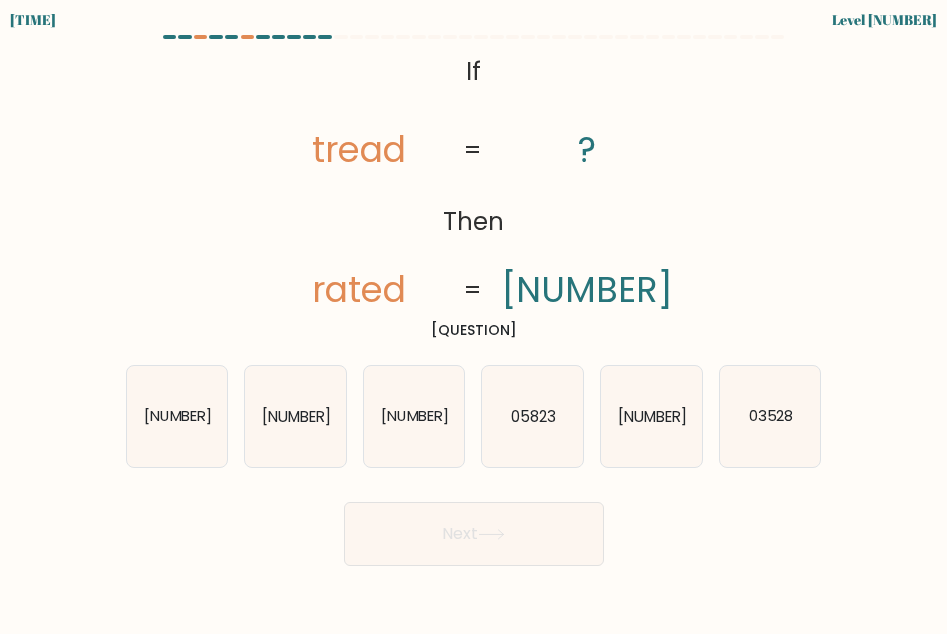 click on "Next" at bounding box center (474, 534) 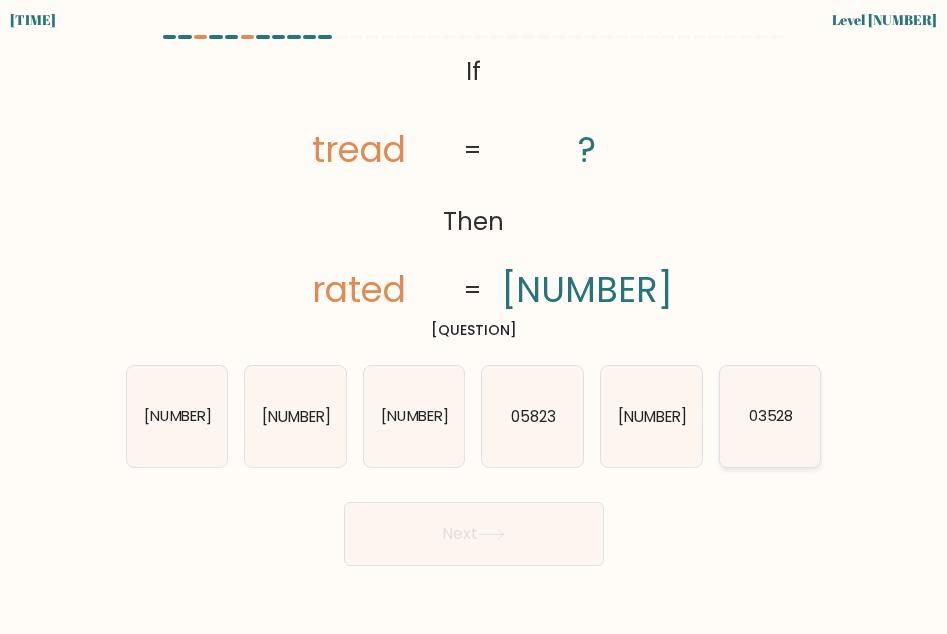 click on "03528" at bounding box center (770, 416) 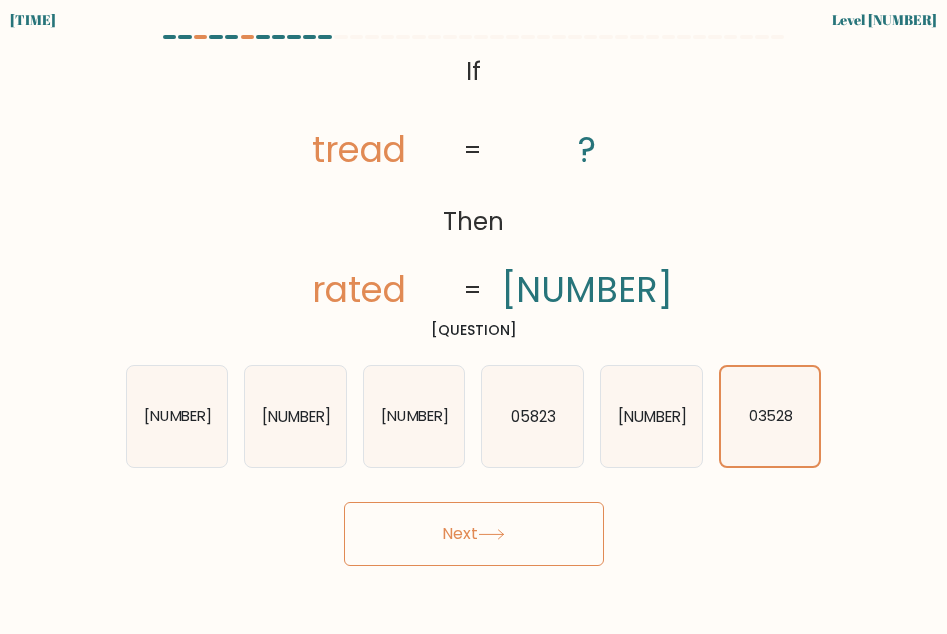 click on "Next" at bounding box center (474, 534) 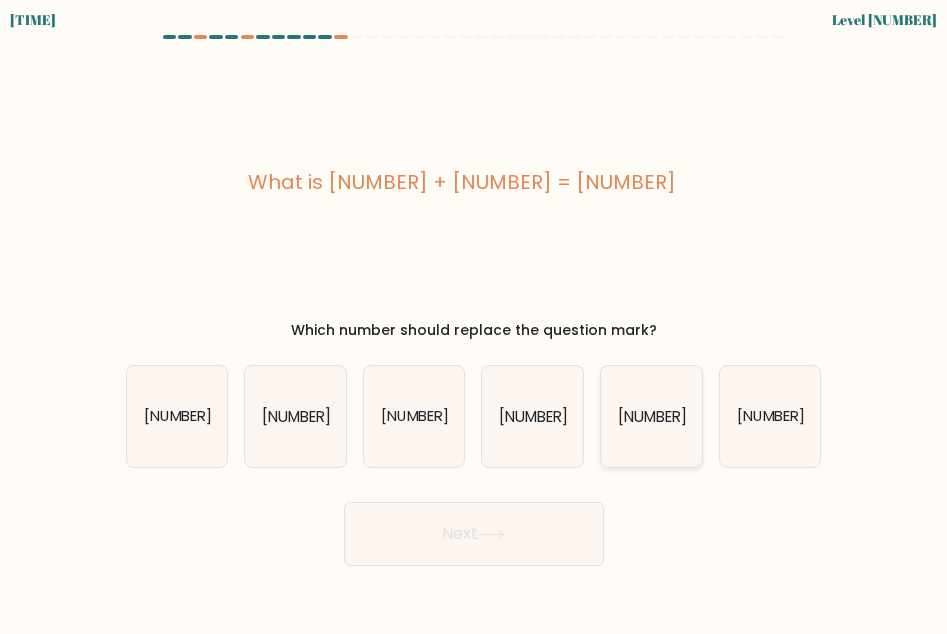 click on "35" at bounding box center [651, 416] 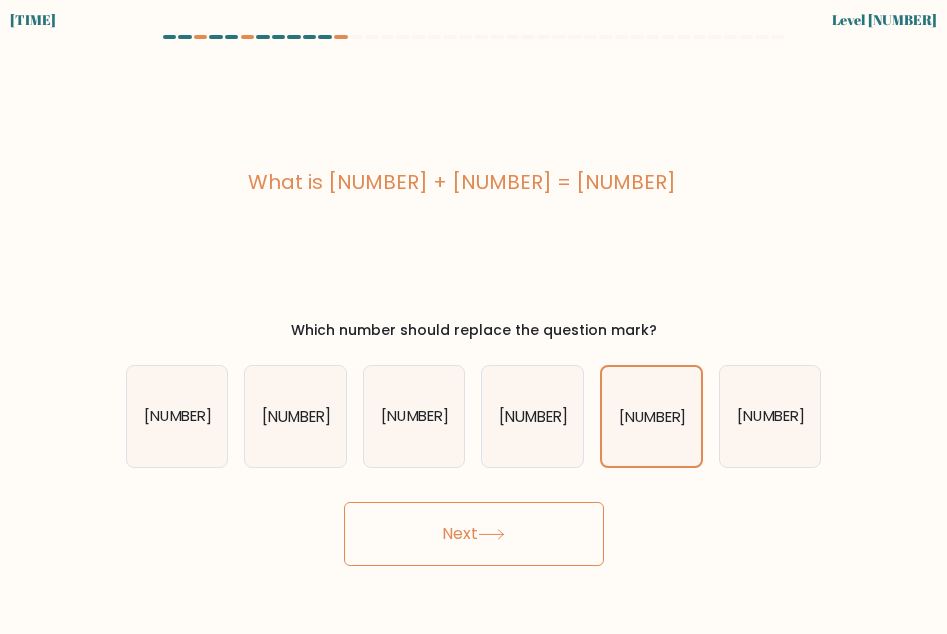 click on "Next" at bounding box center [474, 534] 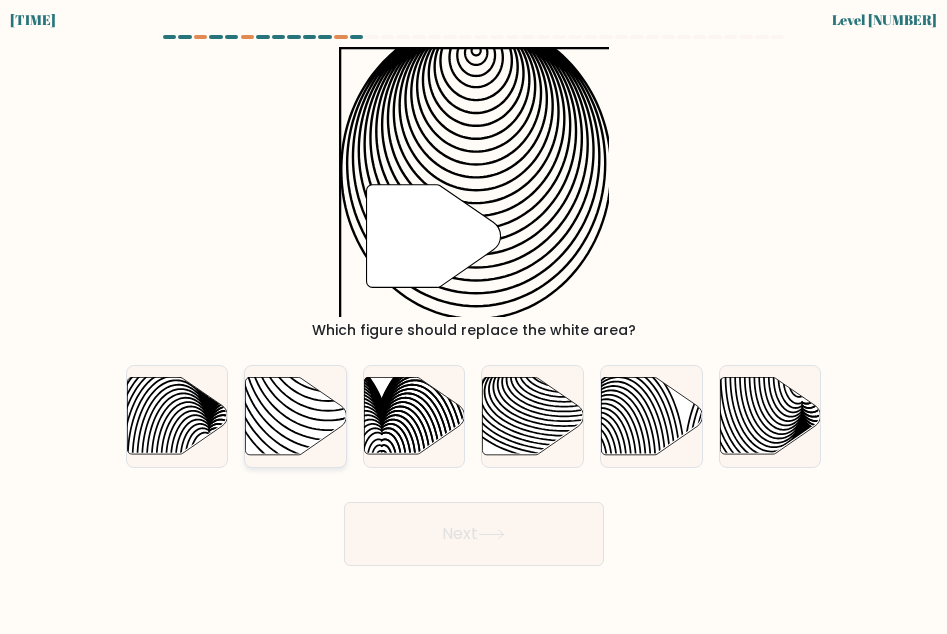 click at bounding box center (296, 416) 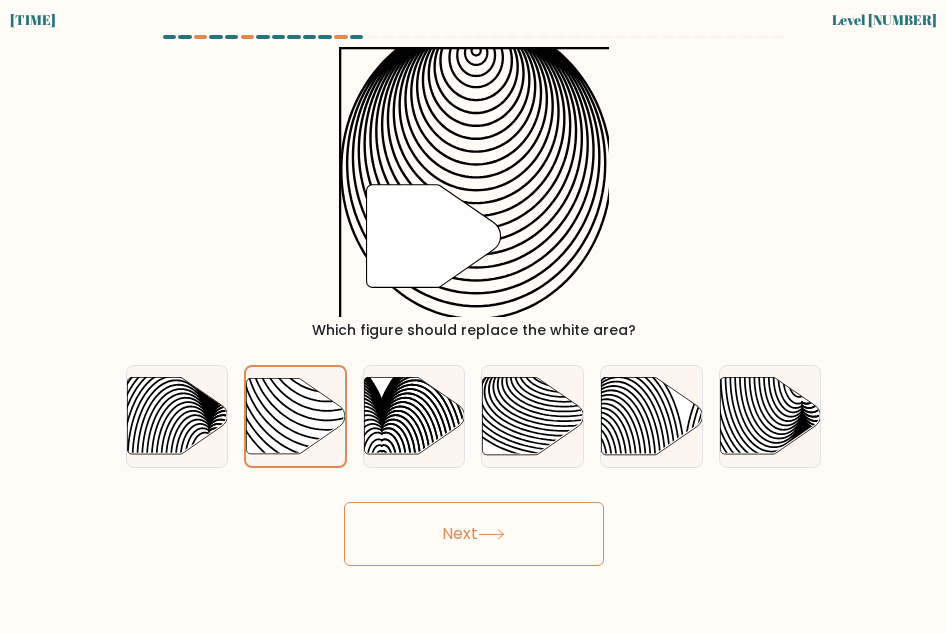 click at bounding box center [491, 534] 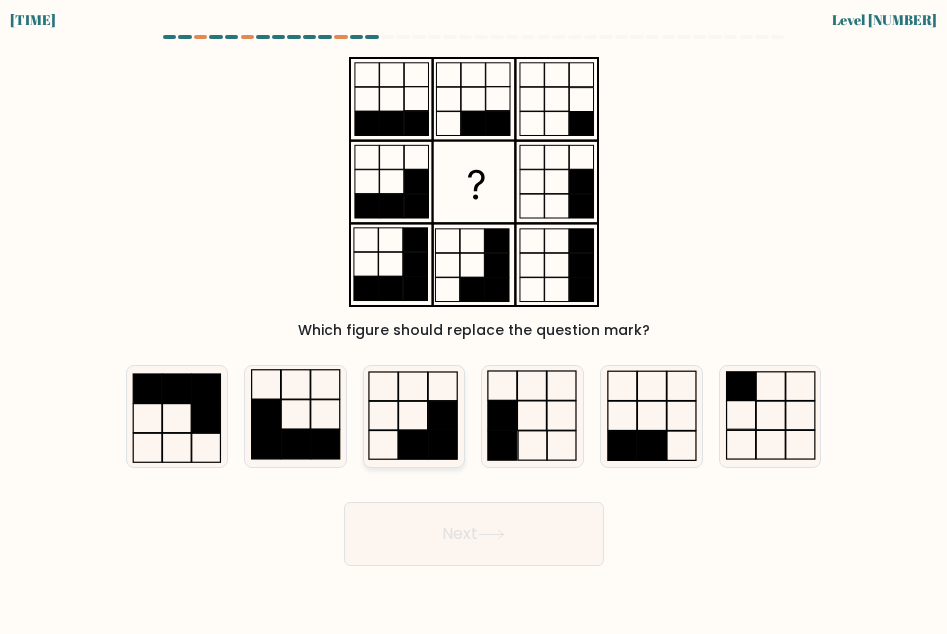 click at bounding box center (414, 416) 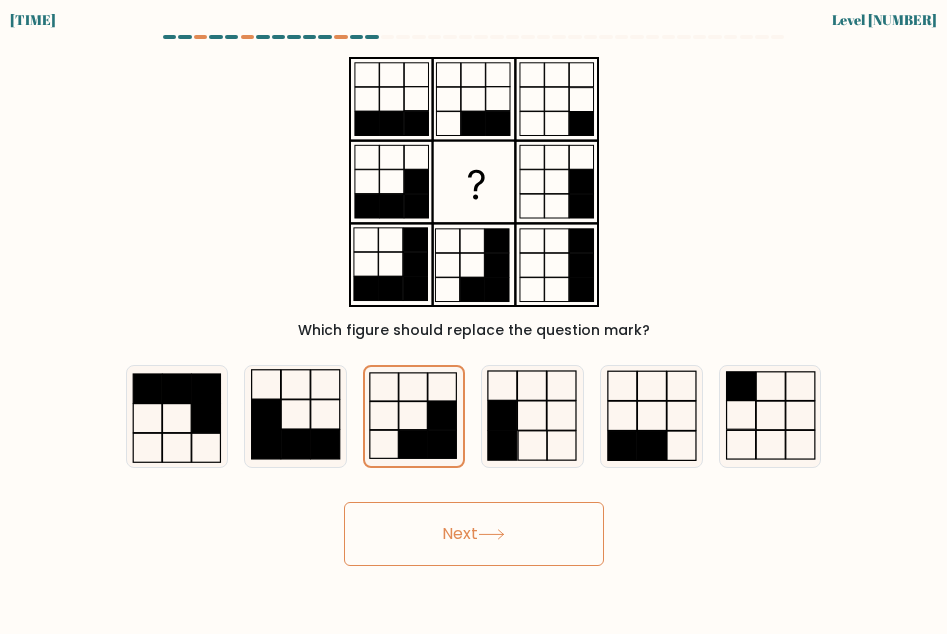click on "Next" at bounding box center (474, 534) 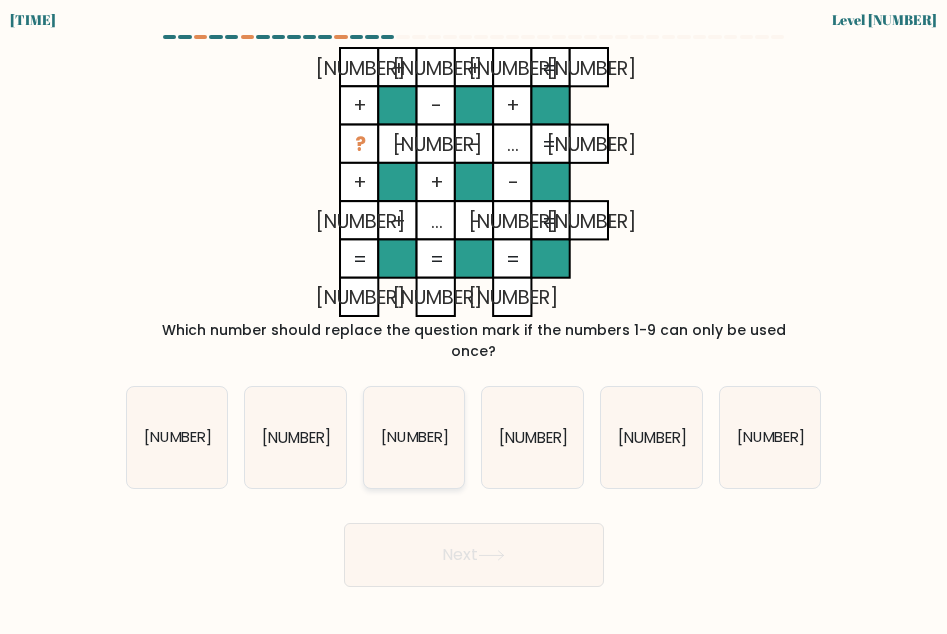 click on "2" at bounding box center (415, 437) 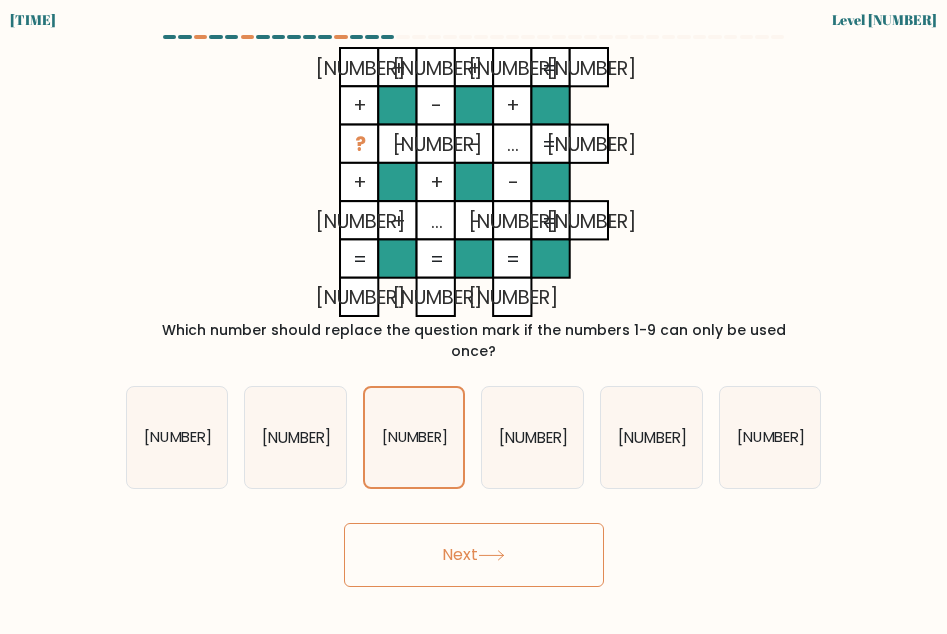 click on "Next" at bounding box center (474, 555) 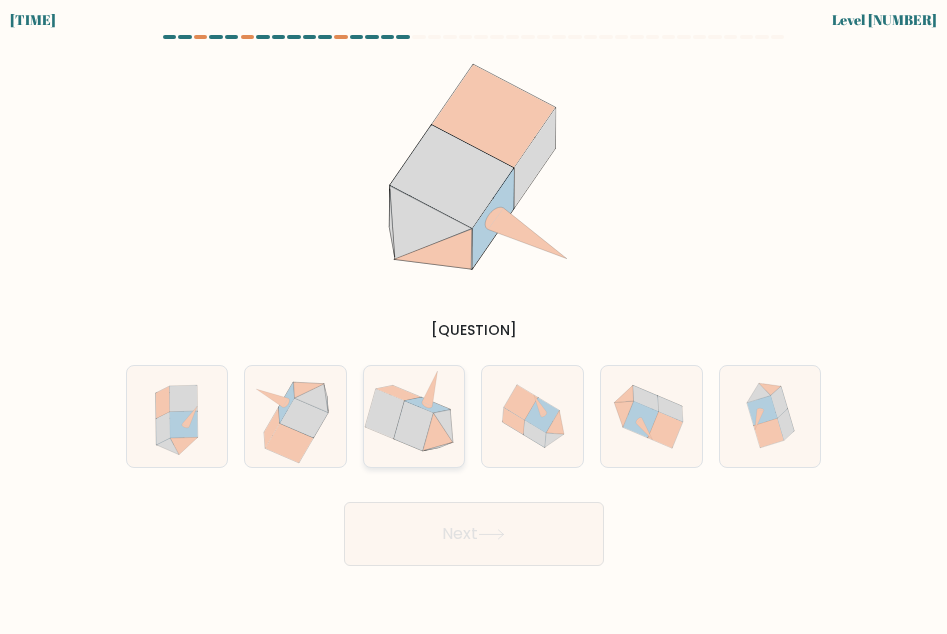 click at bounding box center (413, 426) 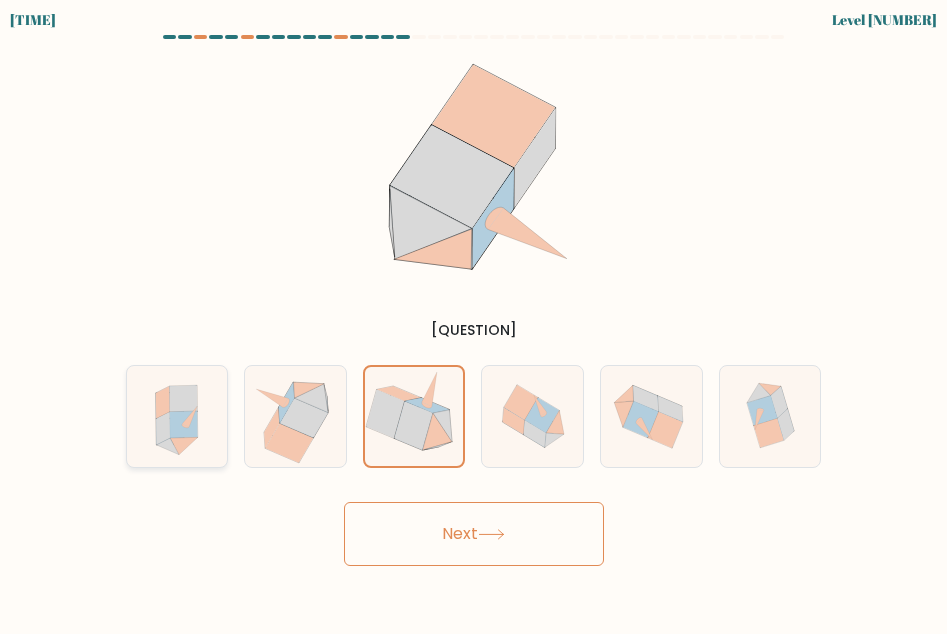 click at bounding box center (177, 416) 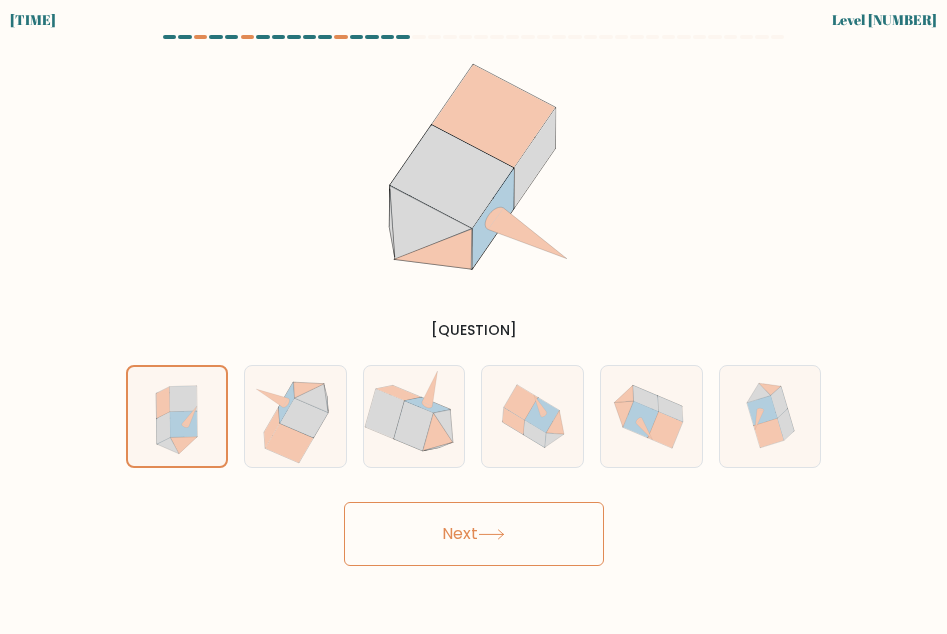 click on "Next" at bounding box center (474, 534) 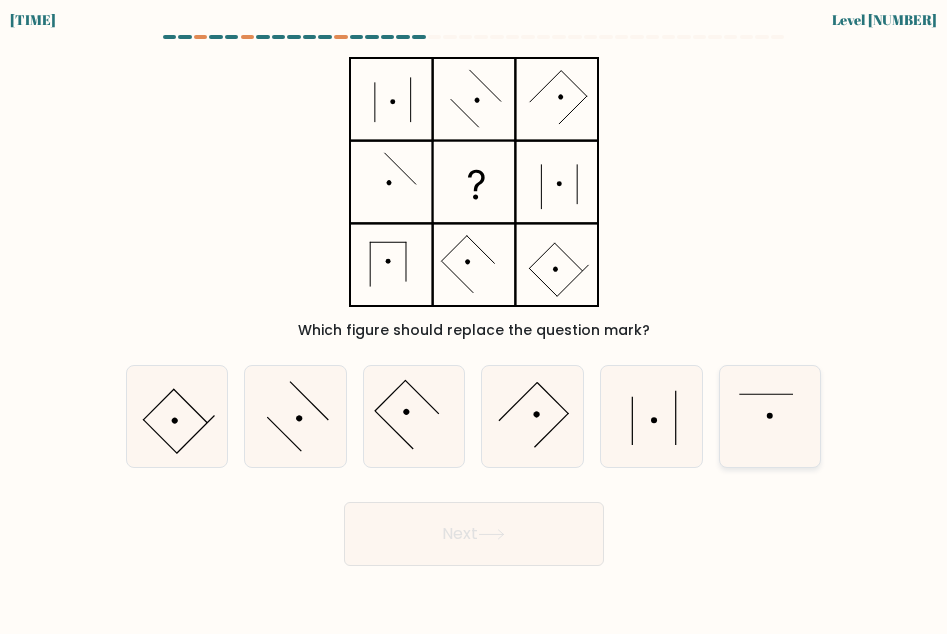 click at bounding box center [770, 416] 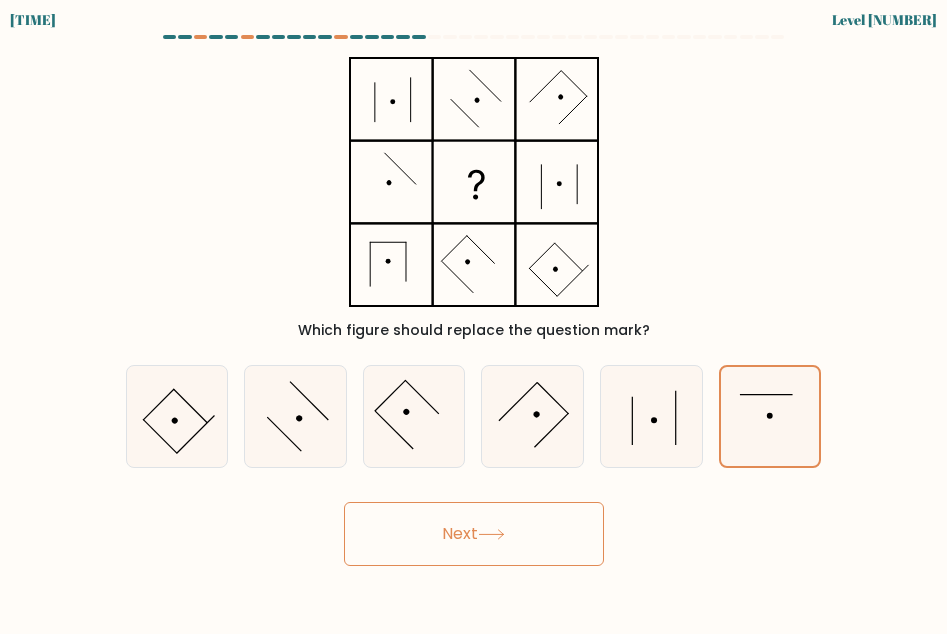 click on "Next" at bounding box center (474, 534) 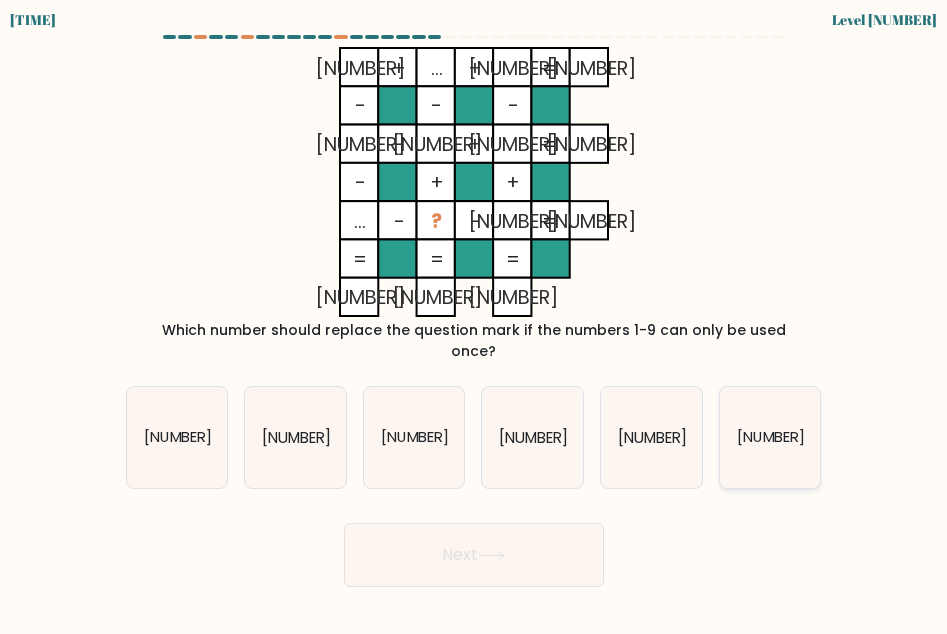 click on "2" at bounding box center (770, 437) 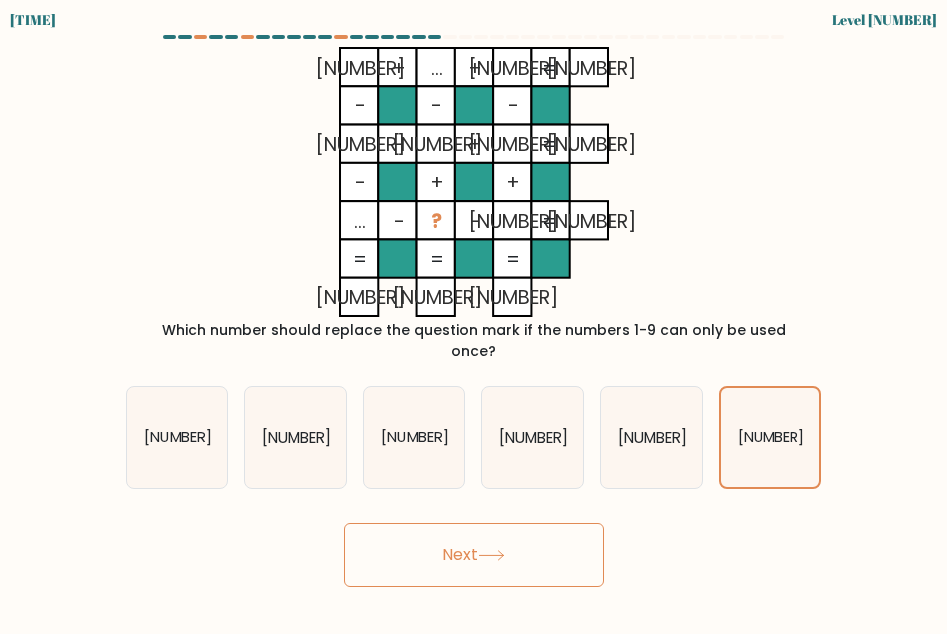 click on "Next" at bounding box center [474, 555] 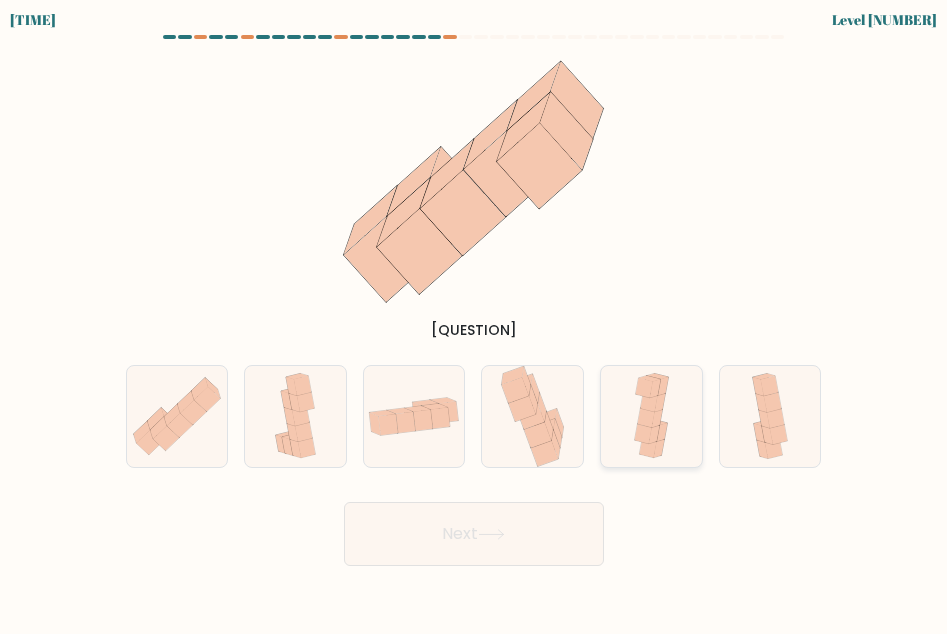 click at bounding box center (663, 386) 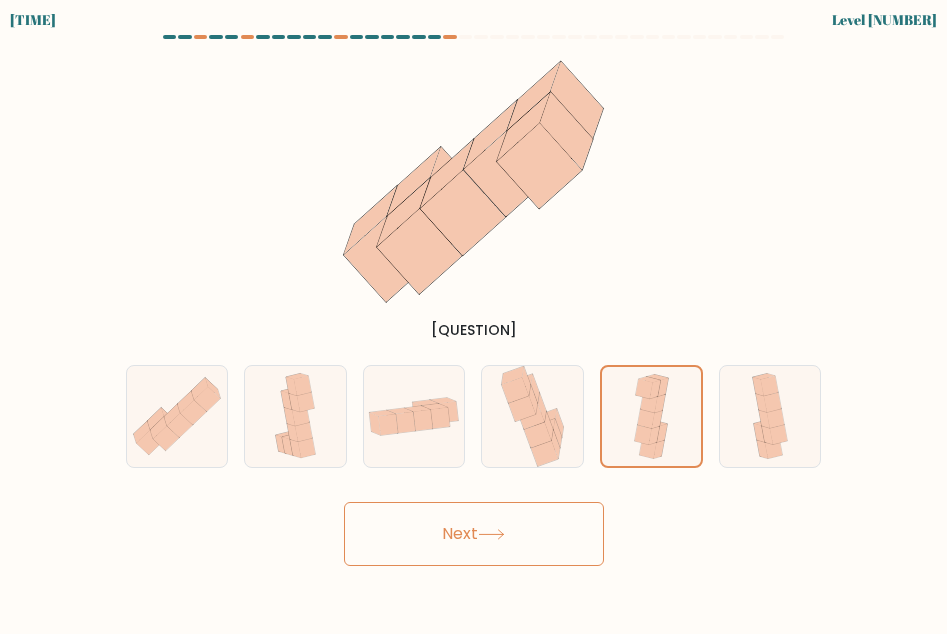 click on "Next" at bounding box center (474, 534) 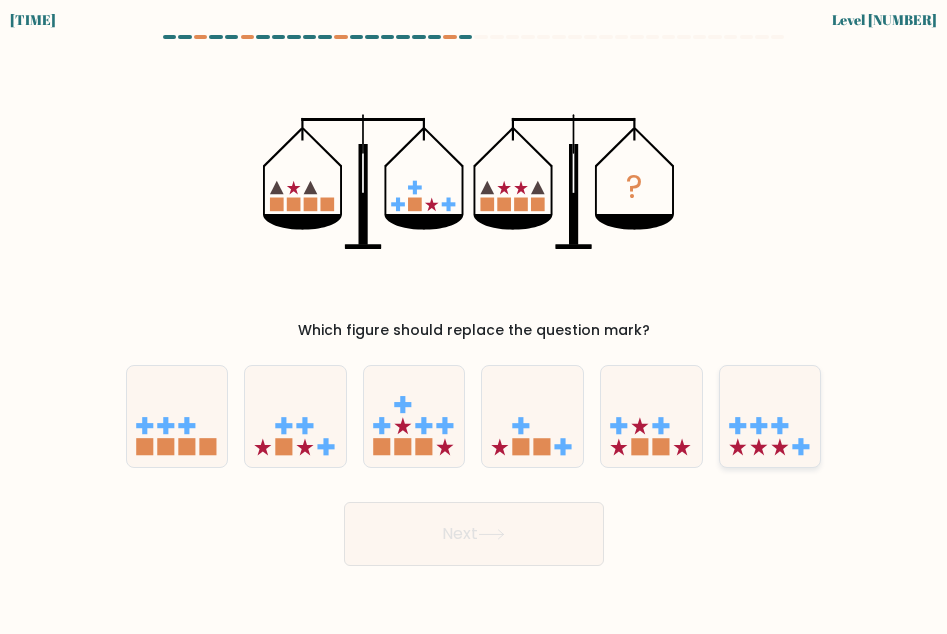 click at bounding box center [770, 416] 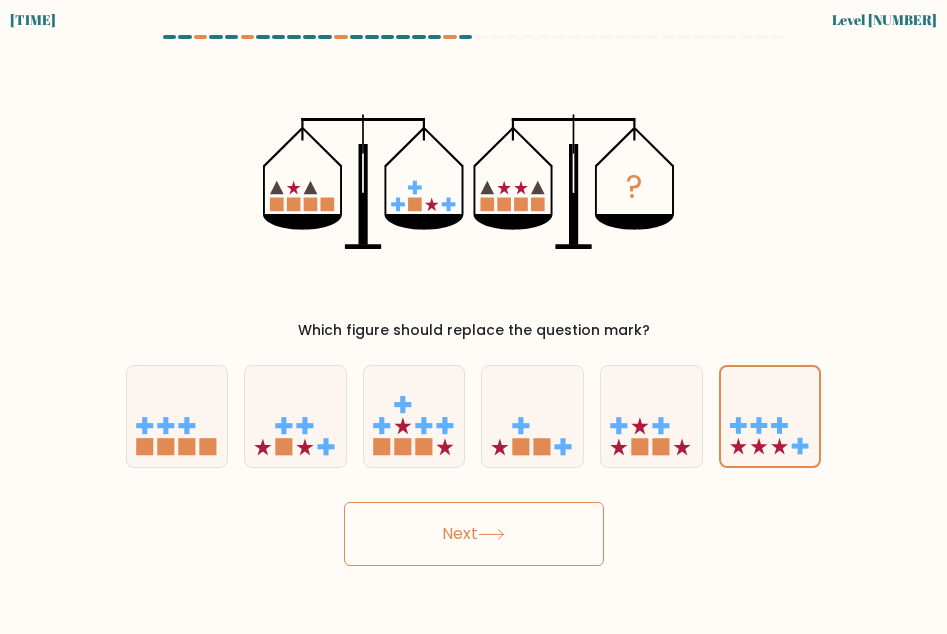 click at bounding box center [491, 534] 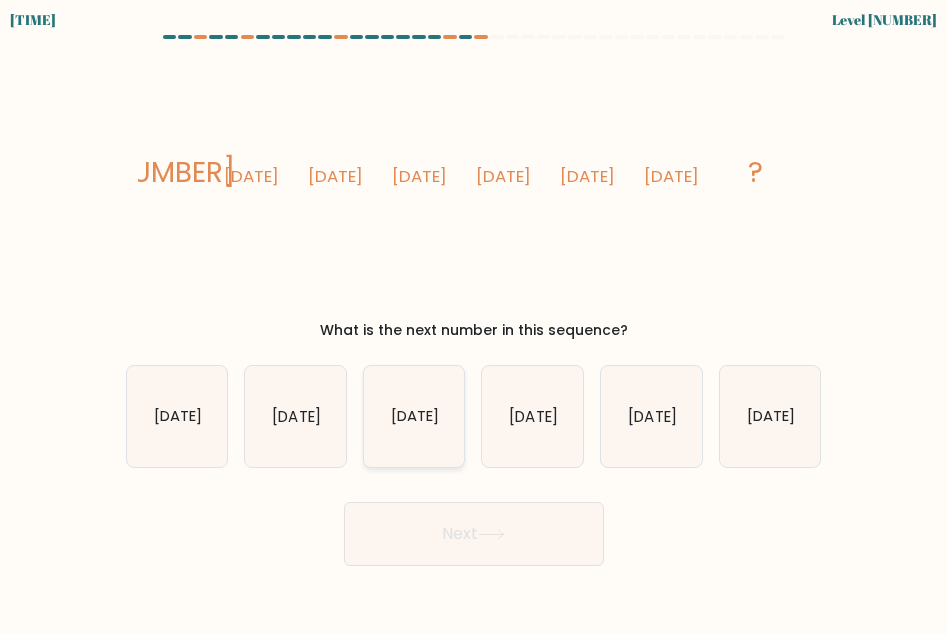 click on "5/18" at bounding box center (414, 416) 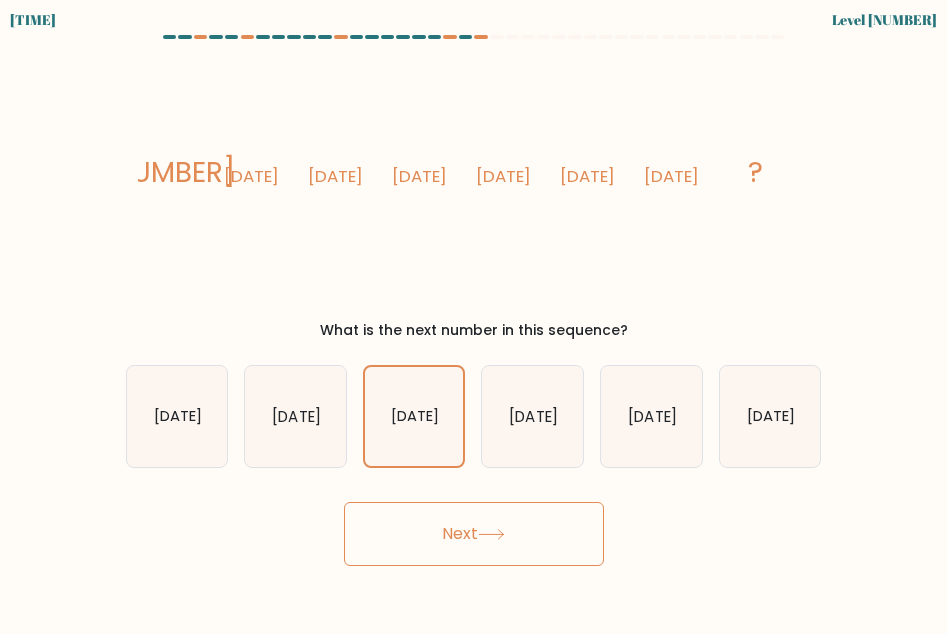 click on "Next" at bounding box center [474, 534] 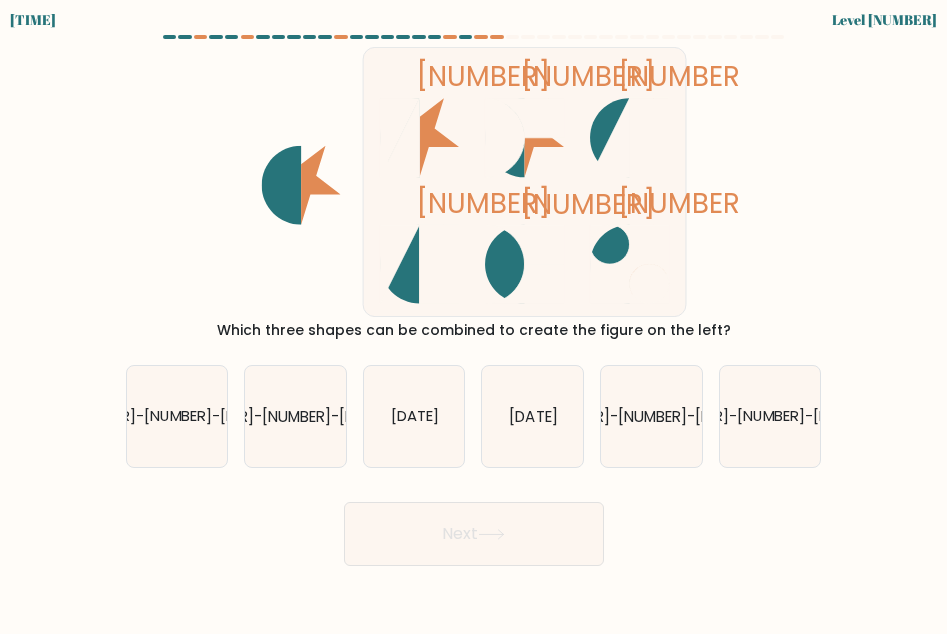 drag, startPoint x: 454, startPoint y: 336, endPoint x: 671, endPoint y: 339, distance: 217.02074 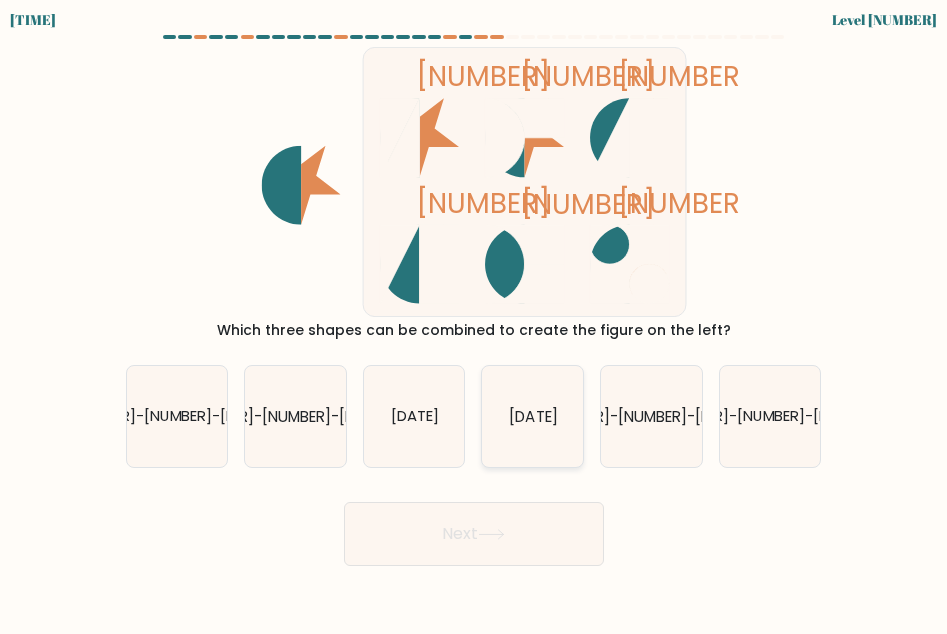 click on "1-3-4" at bounding box center [532, 416] 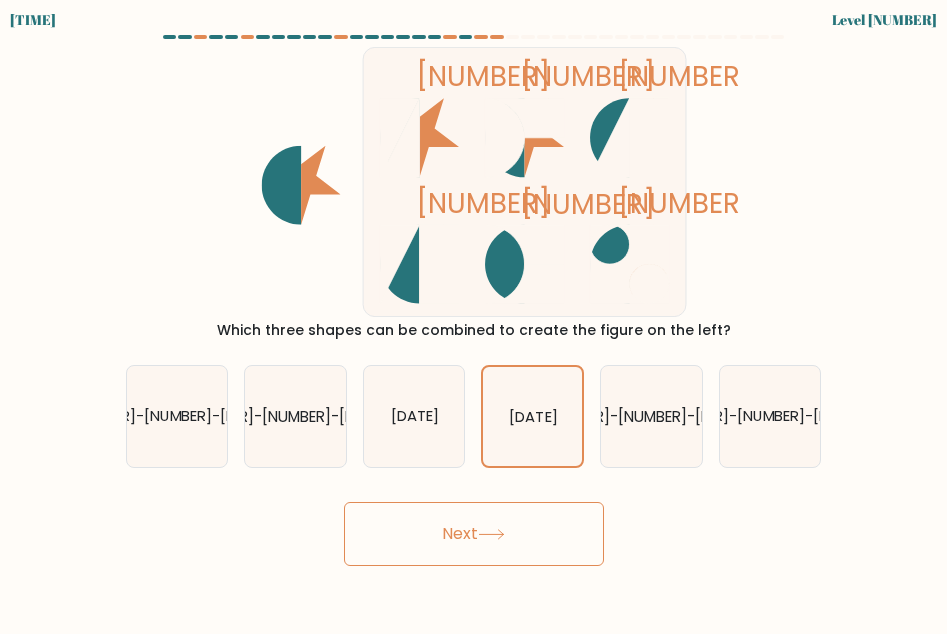 click on "Next" at bounding box center [474, 534] 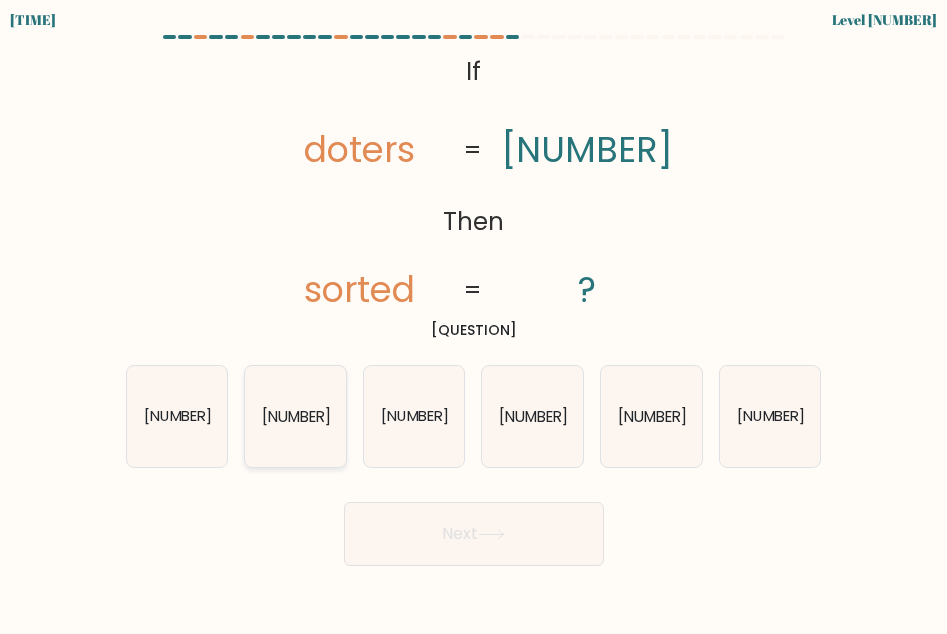 click on "137860" at bounding box center [295, 416] 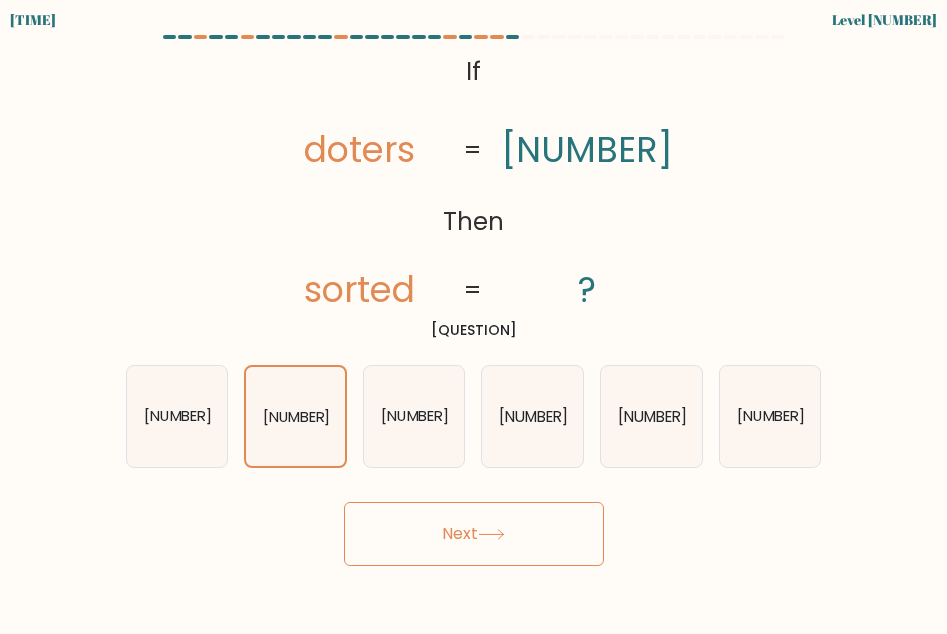 click on "Next" at bounding box center [474, 534] 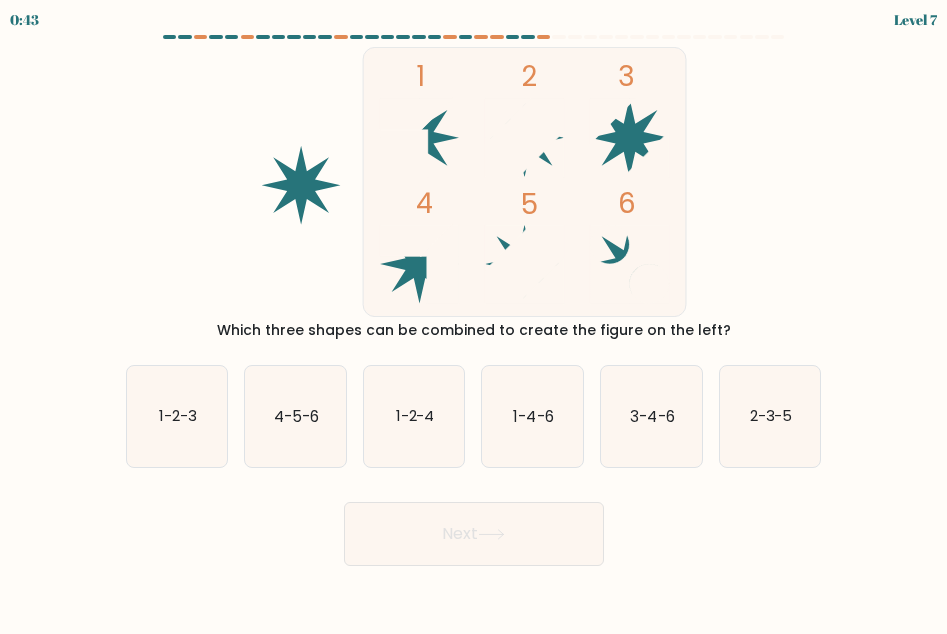 scroll, scrollTop: 0, scrollLeft: 0, axis: both 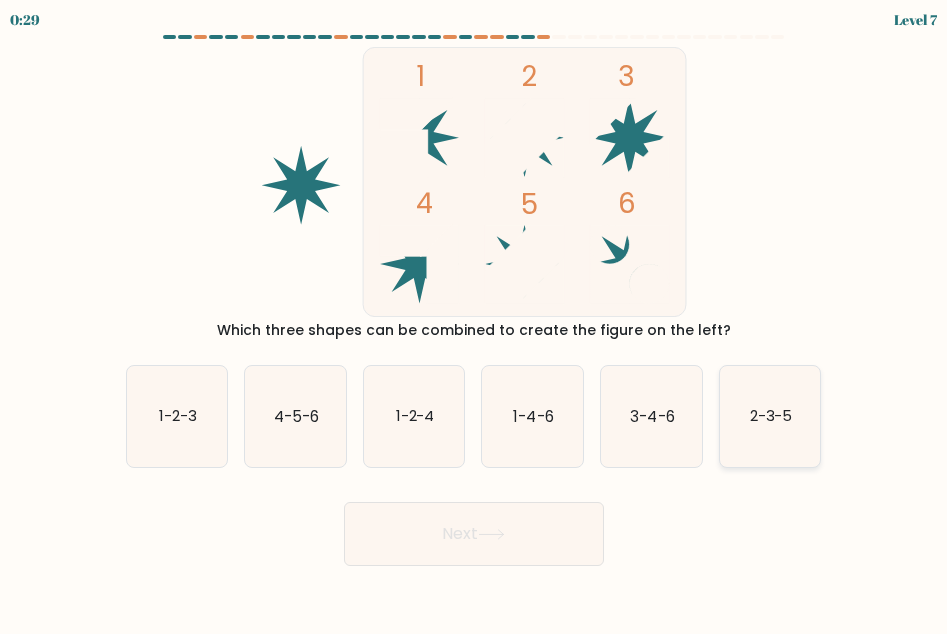click on "2-3-5" at bounding box center [770, 416] 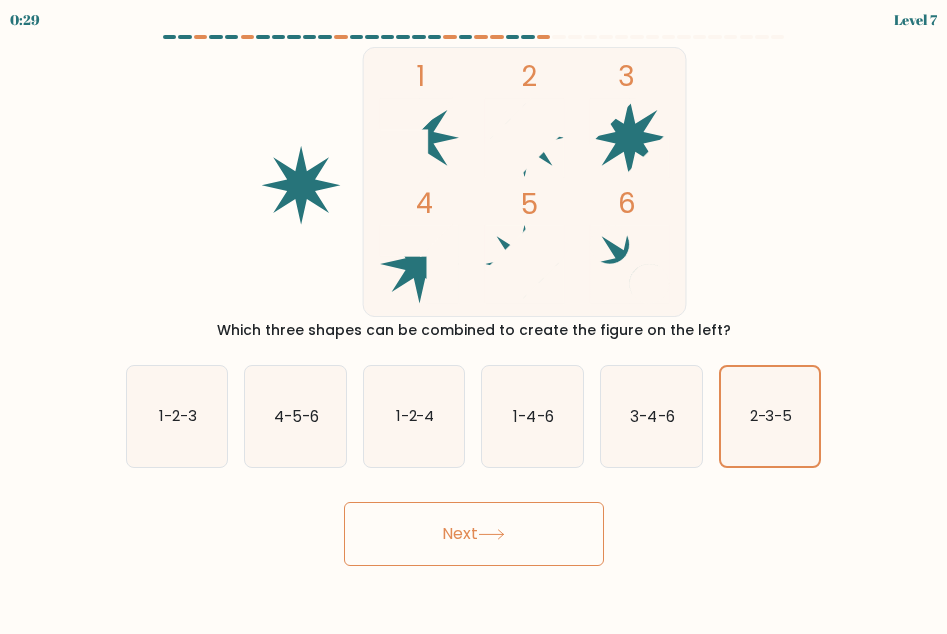 click on "Next" at bounding box center (474, 534) 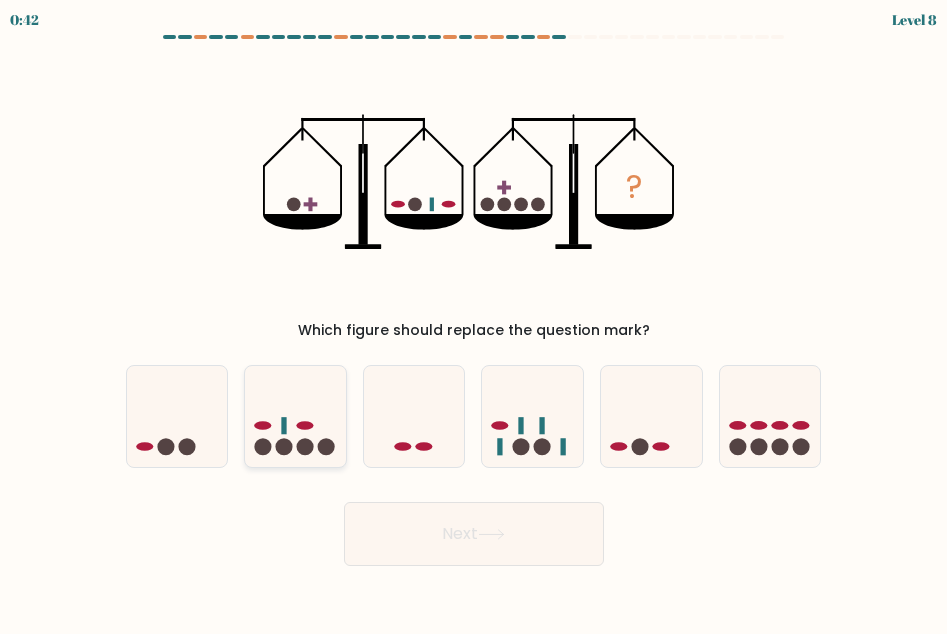 click at bounding box center (295, 416) 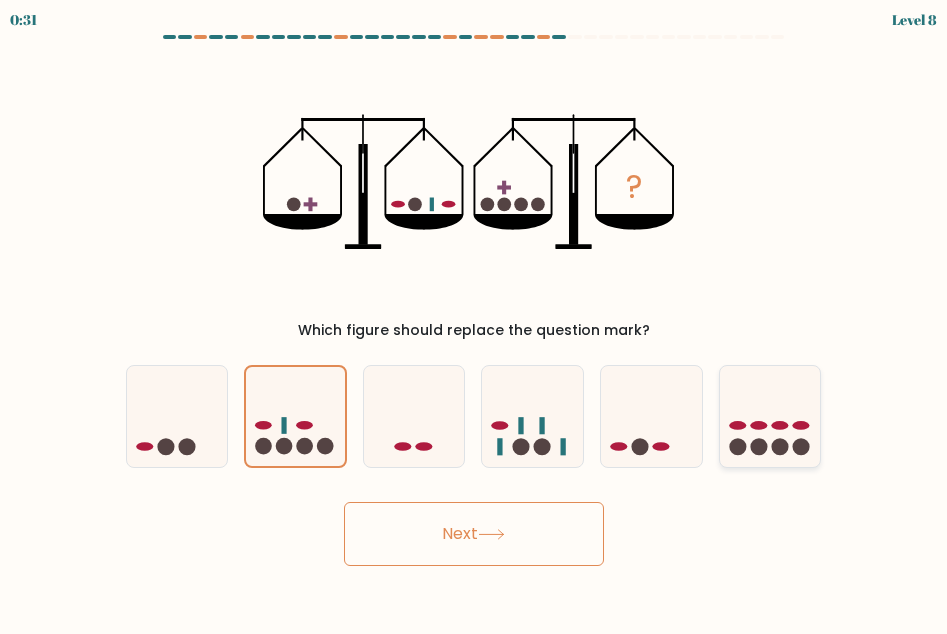 click at bounding box center (770, 416) 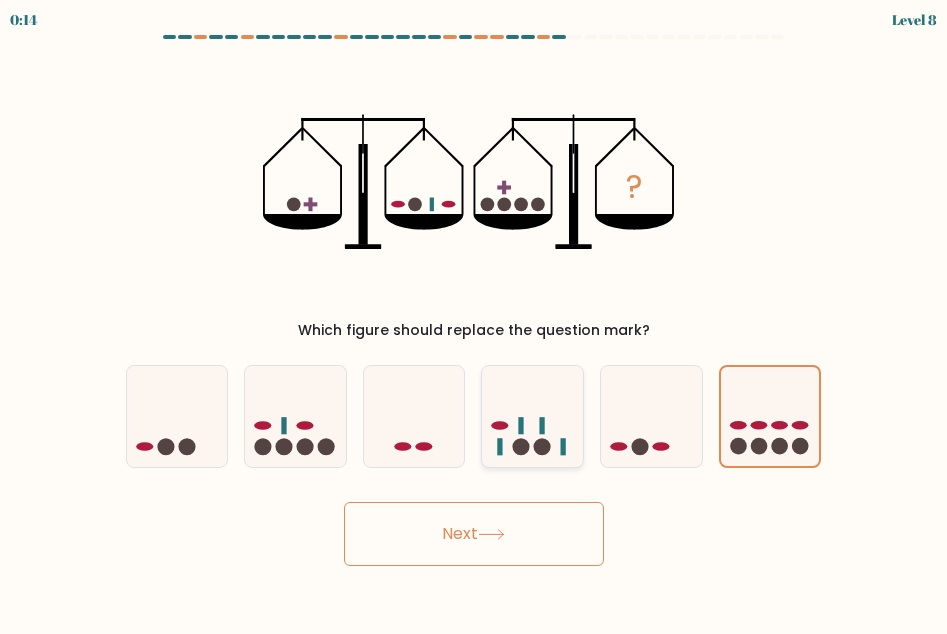 click at bounding box center [532, 416] 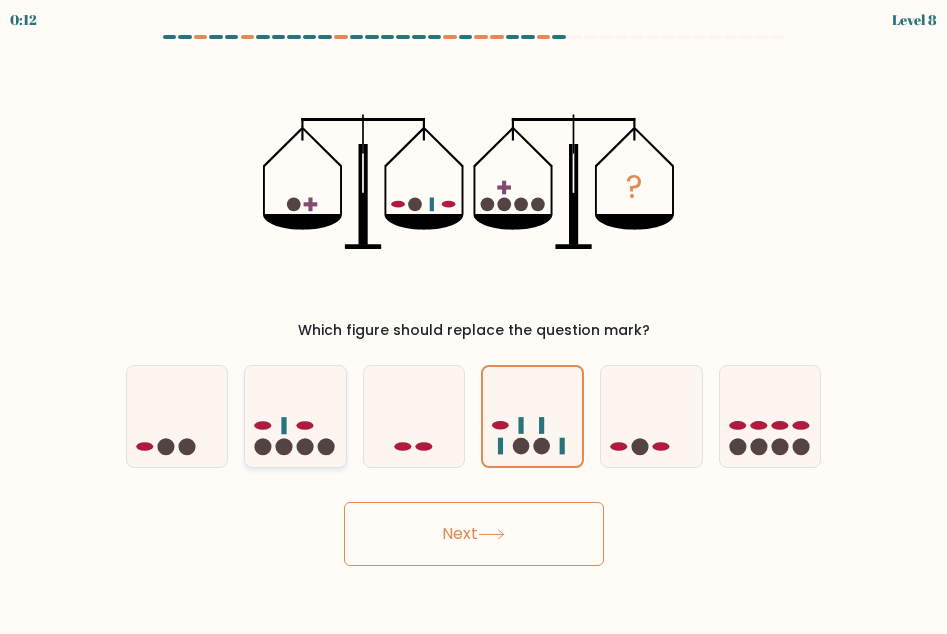 click at bounding box center [295, 416] 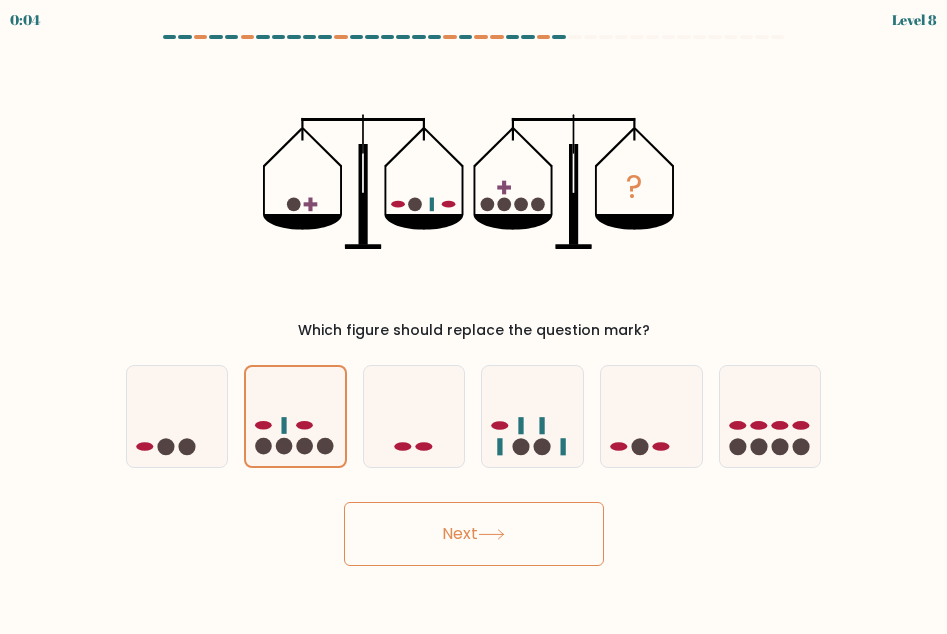click on "Next" at bounding box center (474, 534) 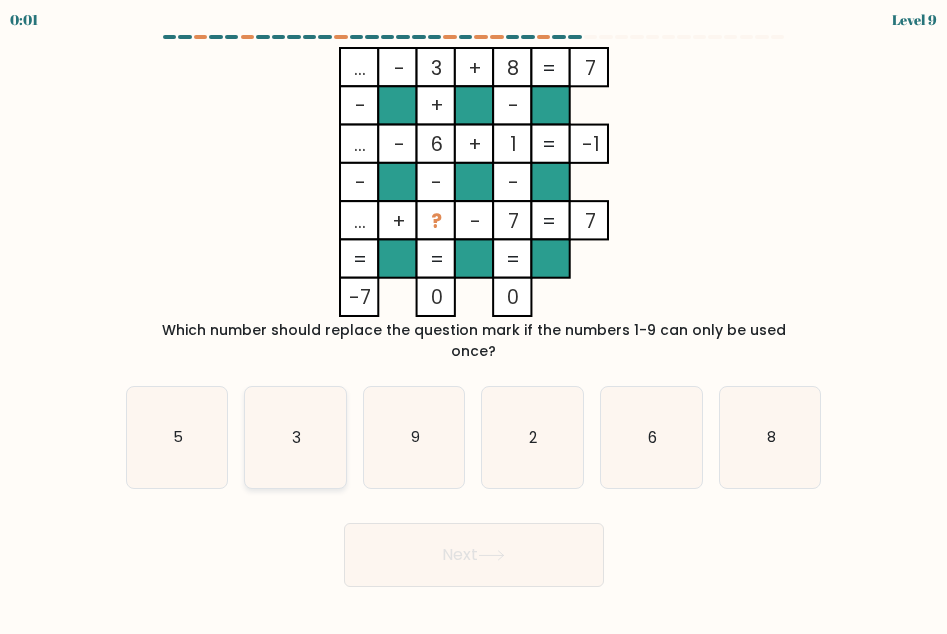 click on "3" at bounding box center (295, 437) 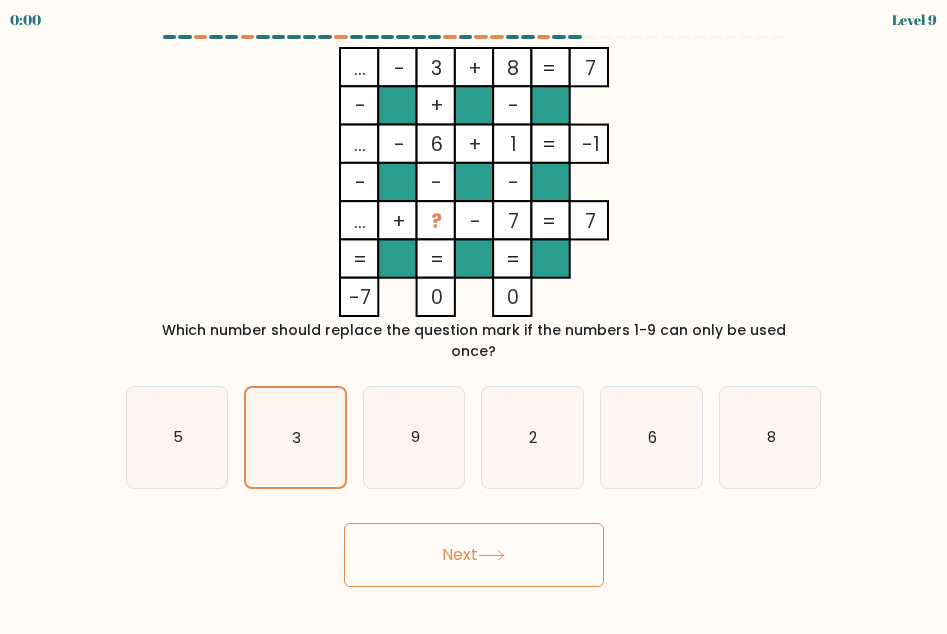 click on "Next" at bounding box center (474, 555) 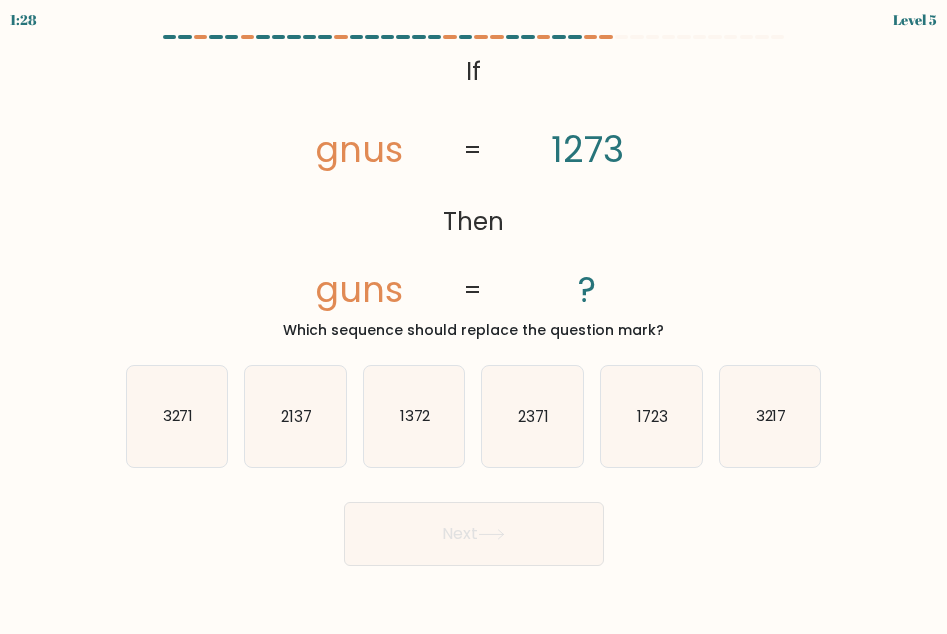 scroll, scrollTop: 0, scrollLeft: 0, axis: both 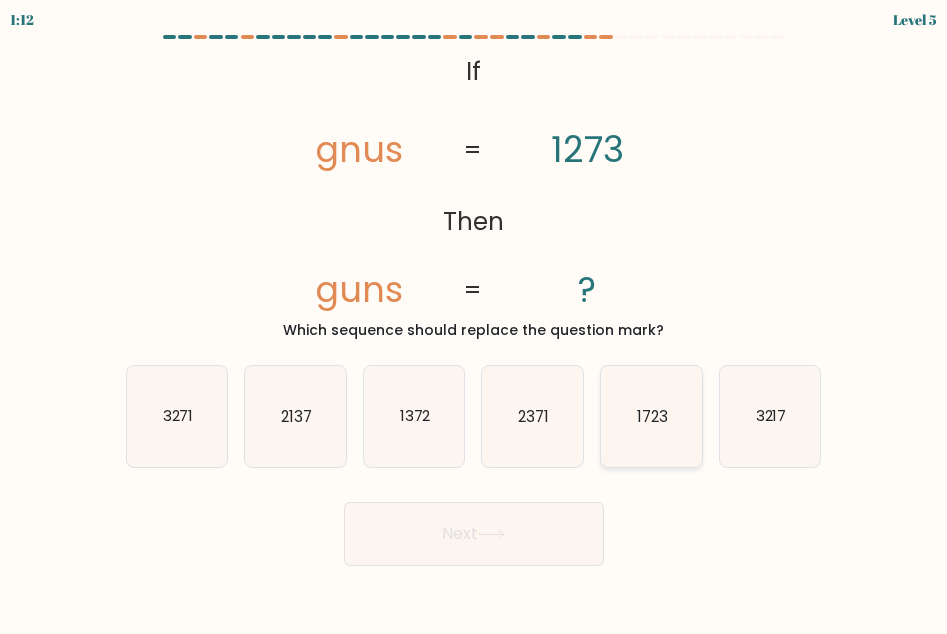 click on "1723" at bounding box center (651, 416) 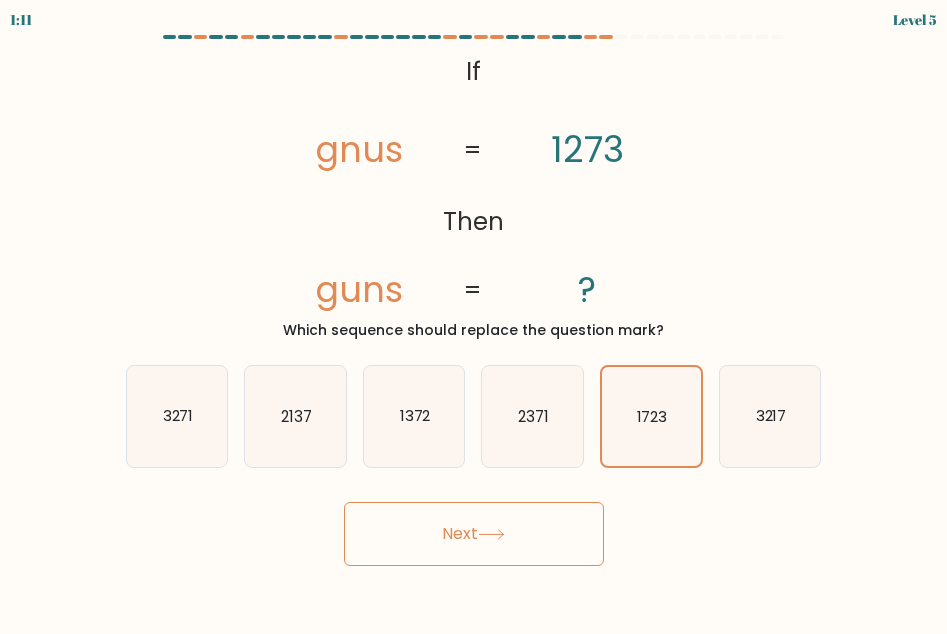 click on "Next" at bounding box center [474, 534] 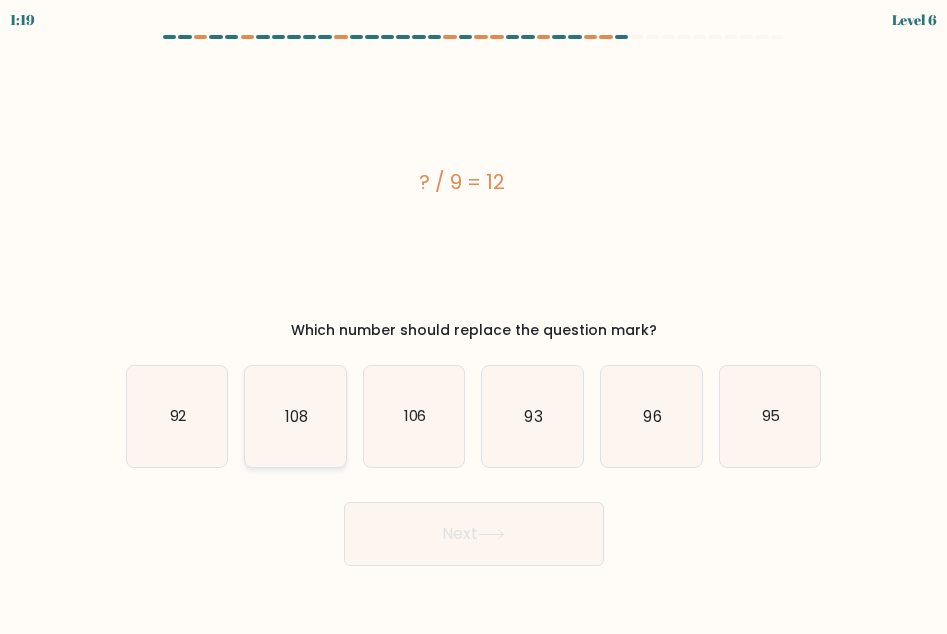 click on "108" at bounding box center [295, 416] 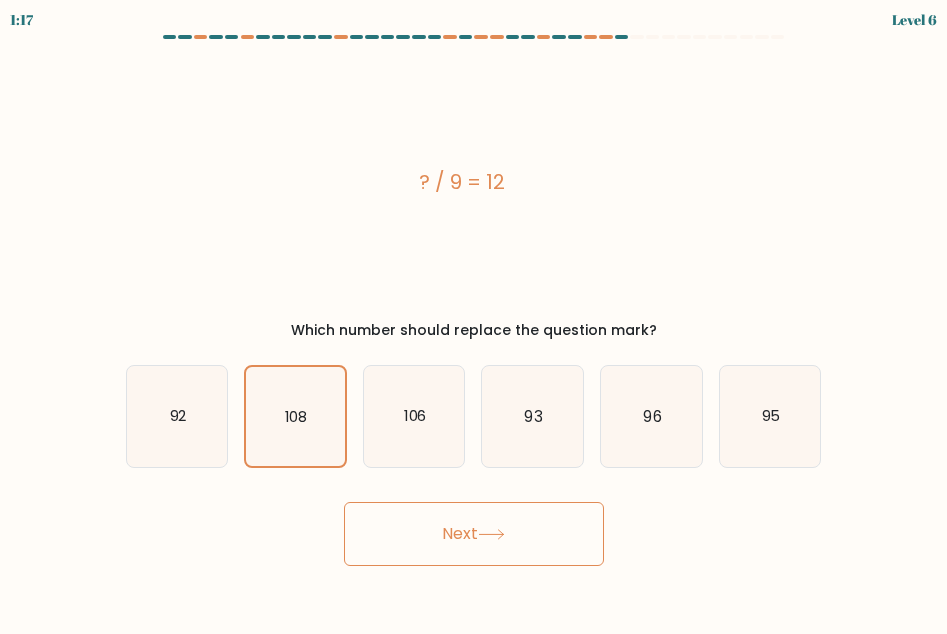 click on "Next" at bounding box center [474, 534] 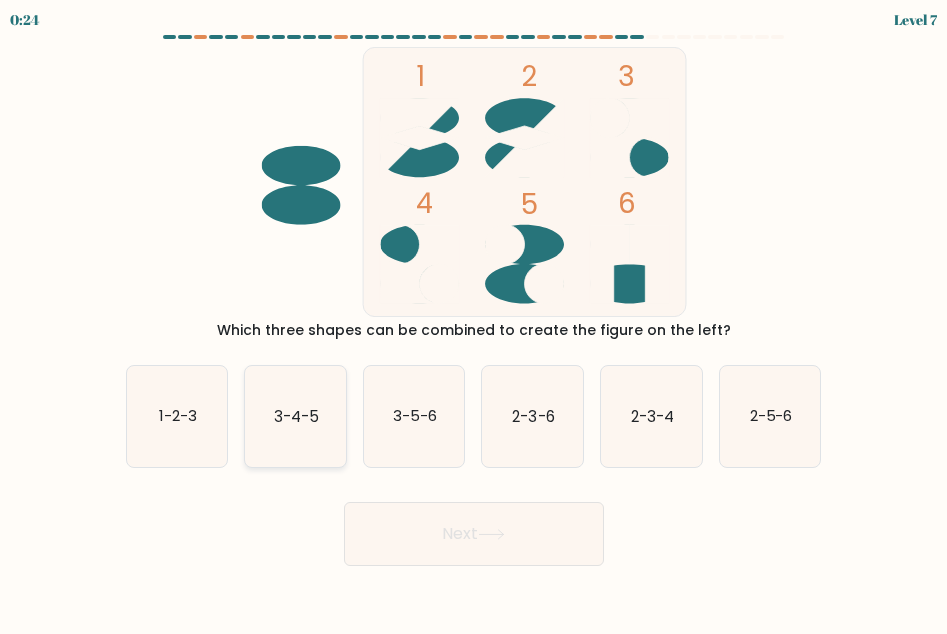 click on "3-4-5" at bounding box center [295, 416] 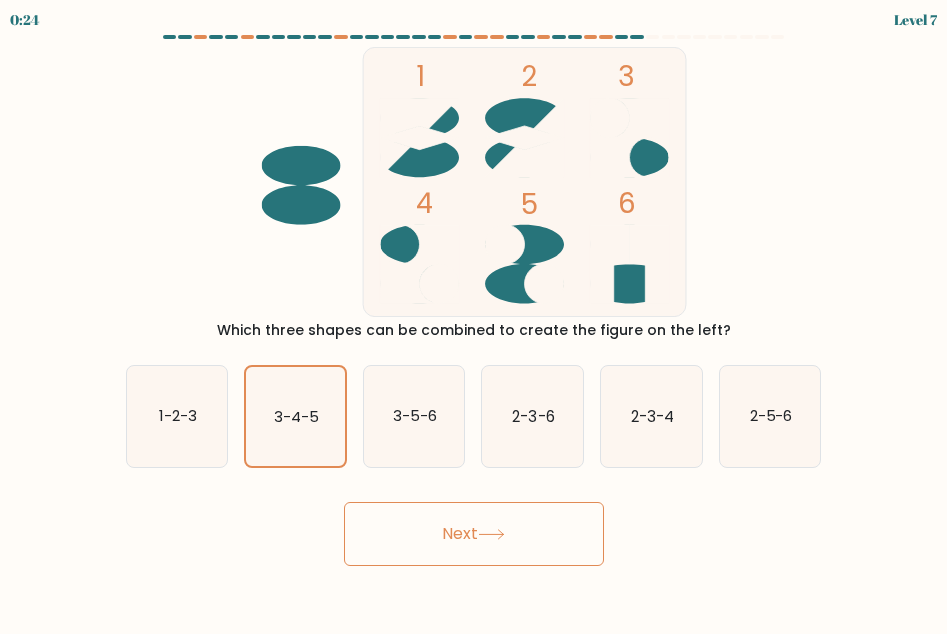click on "Next" at bounding box center (474, 534) 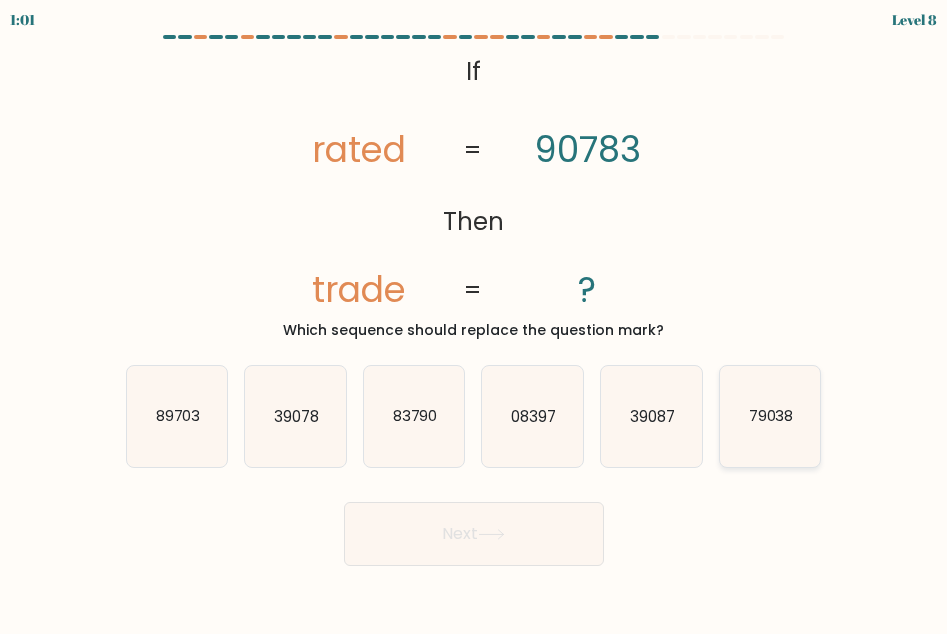 click on "79038" at bounding box center (770, 416) 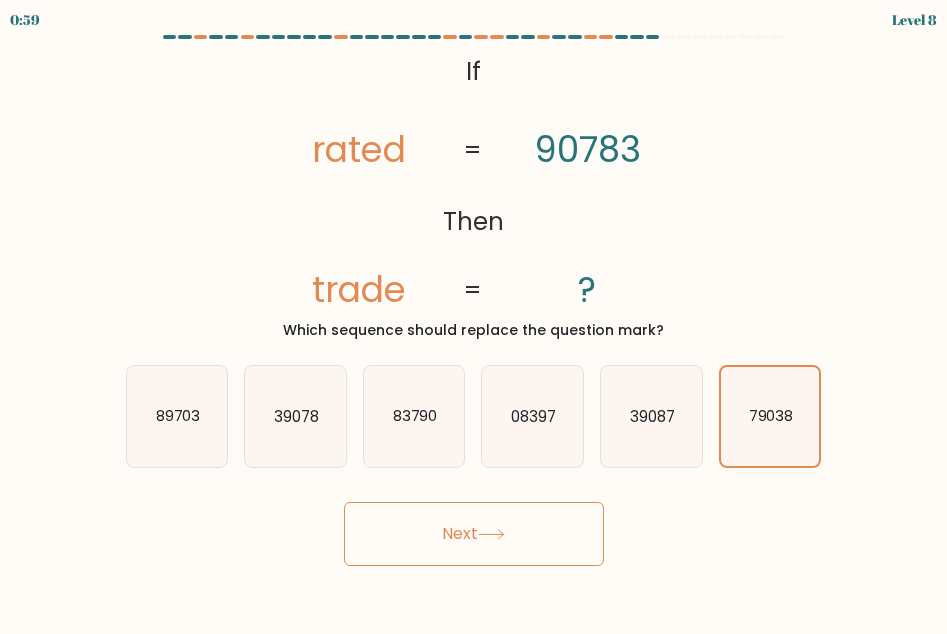 click on "Next" at bounding box center (474, 534) 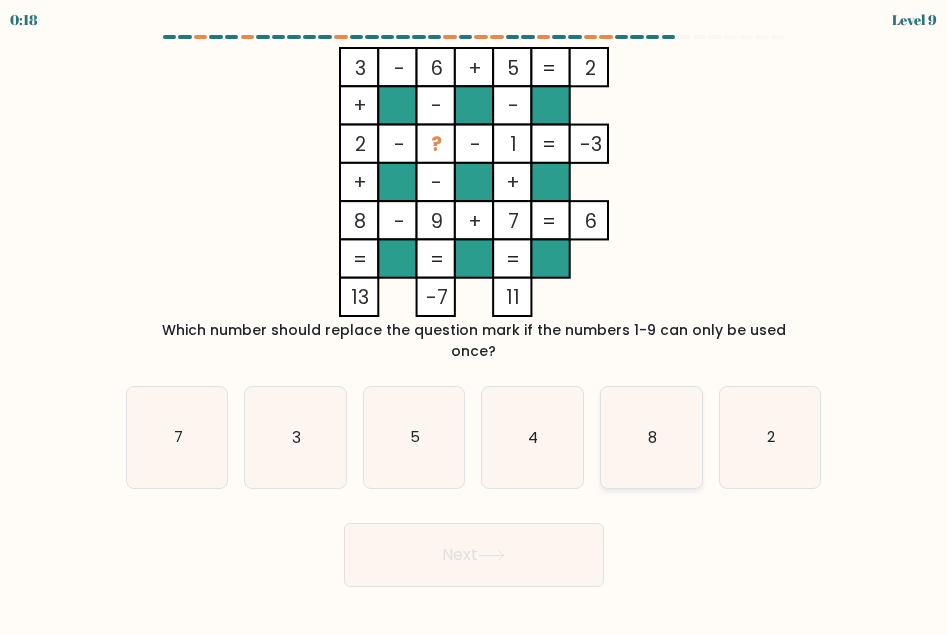 click on "8" at bounding box center (651, 437) 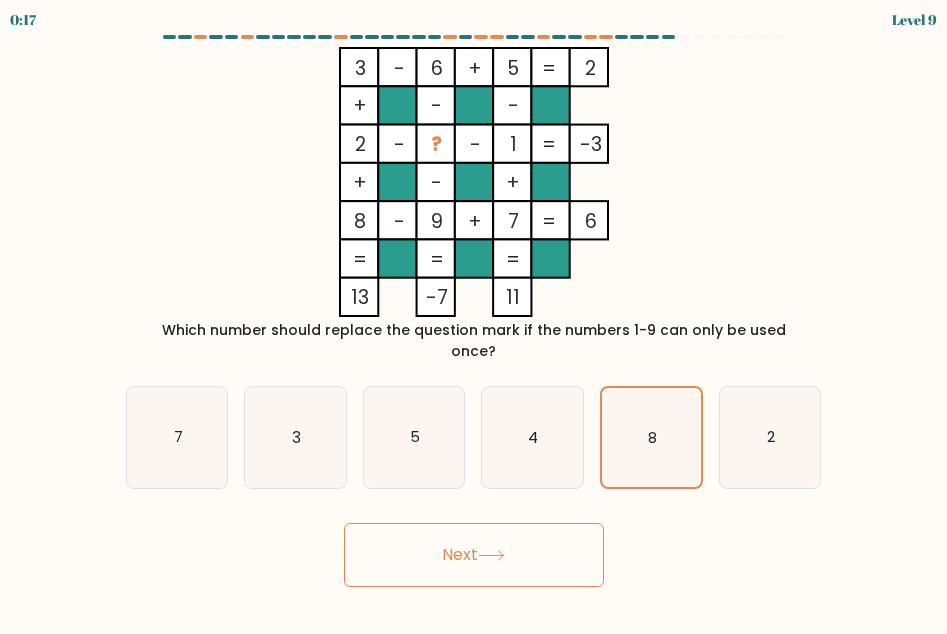 click on "Next" at bounding box center (474, 555) 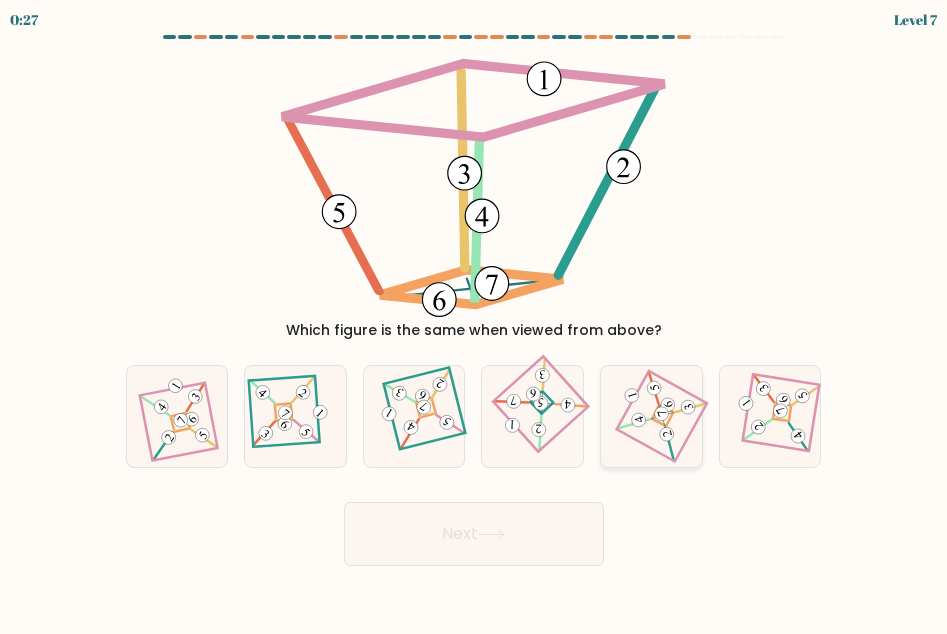 click at bounding box center (651, 416) 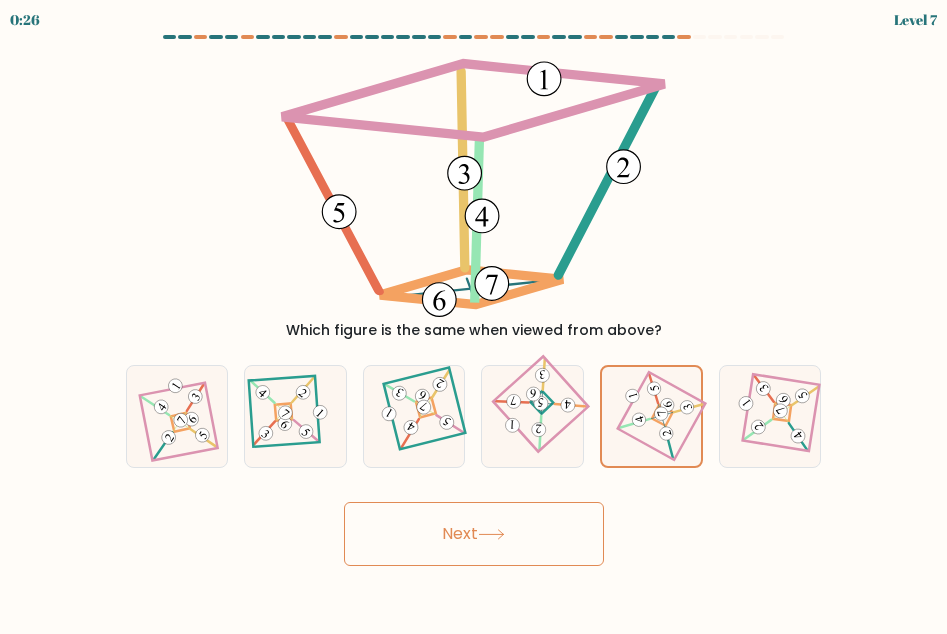 click on "Next" at bounding box center (474, 534) 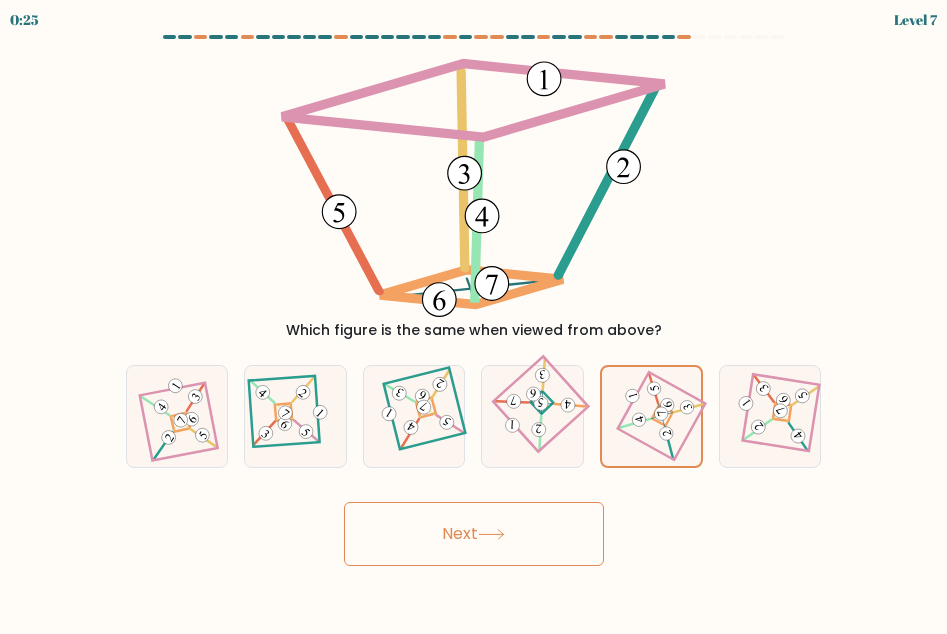click on "Next" at bounding box center (474, 534) 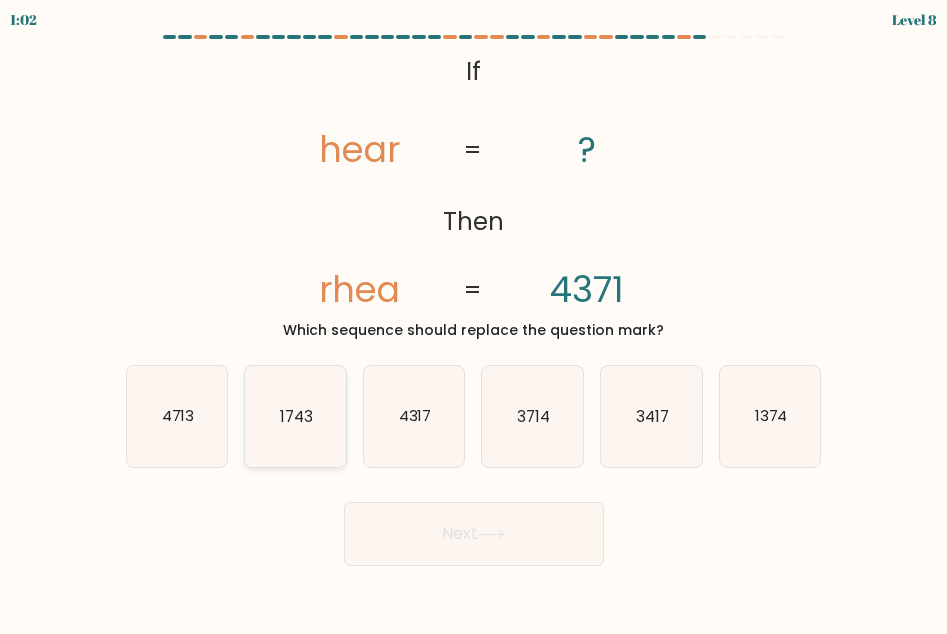 click on "1743" at bounding box center [295, 416] 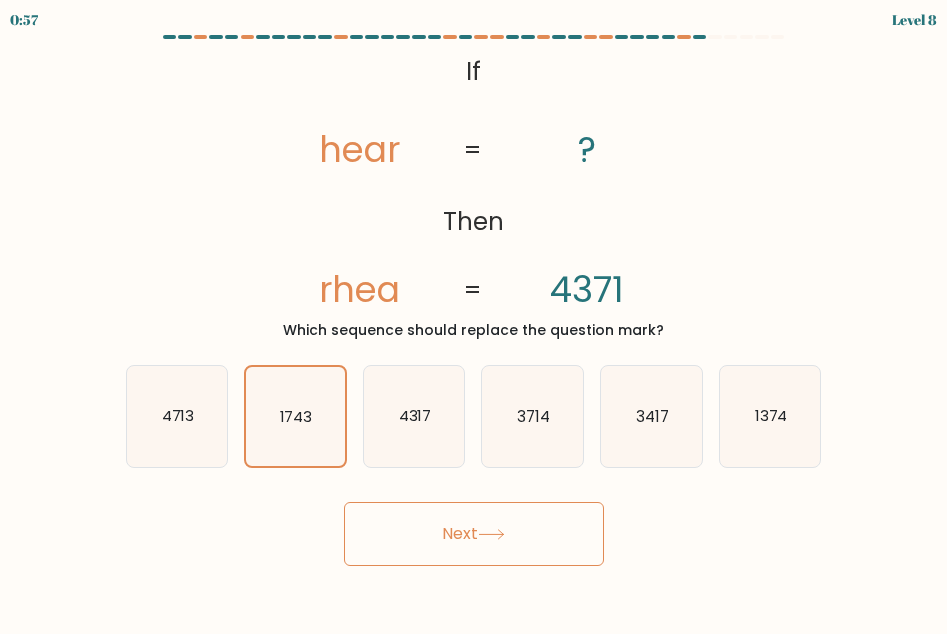 click on "Next" at bounding box center [474, 534] 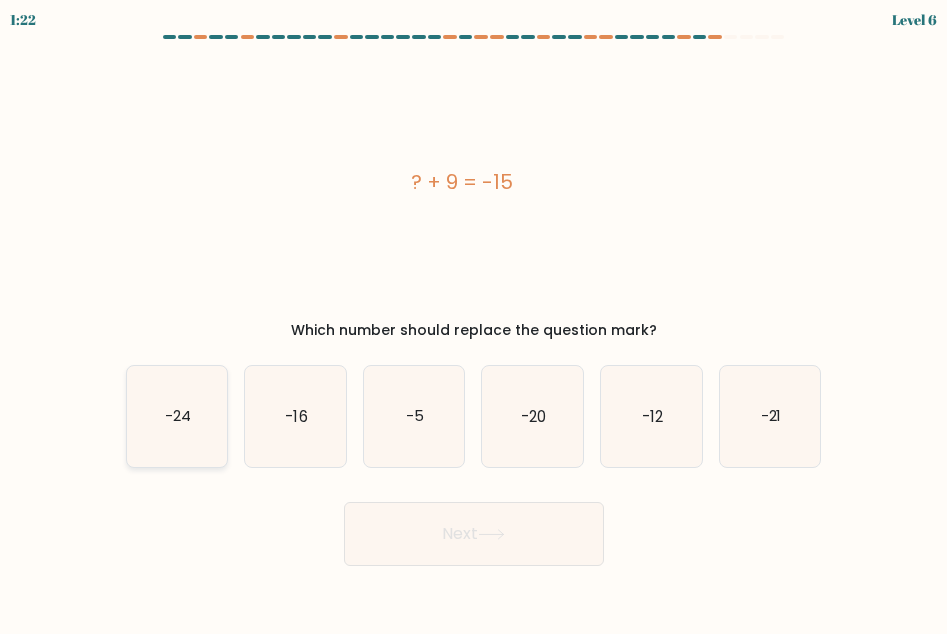 click on "-24" at bounding box center (177, 416) 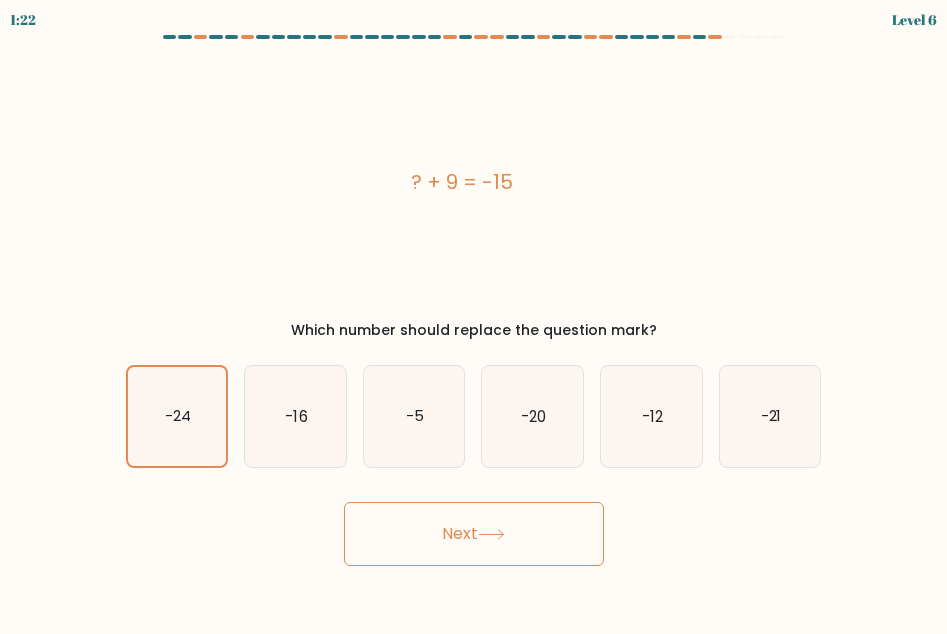 click on "Next" at bounding box center (474, 534) 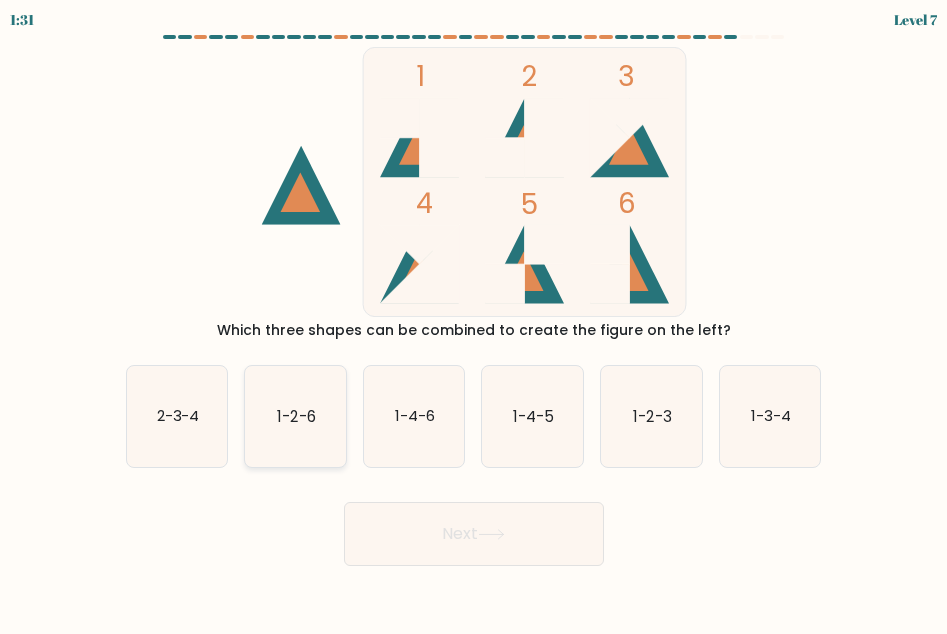 click on "1-2-6" at bounding box center (296, 416) 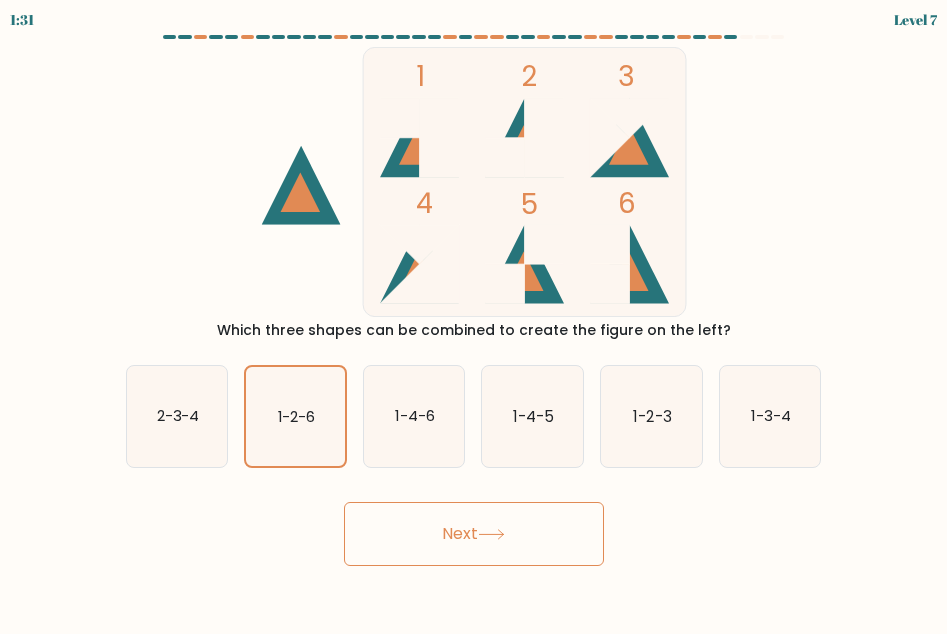 click on "Next" at bounding box center [474, 534] 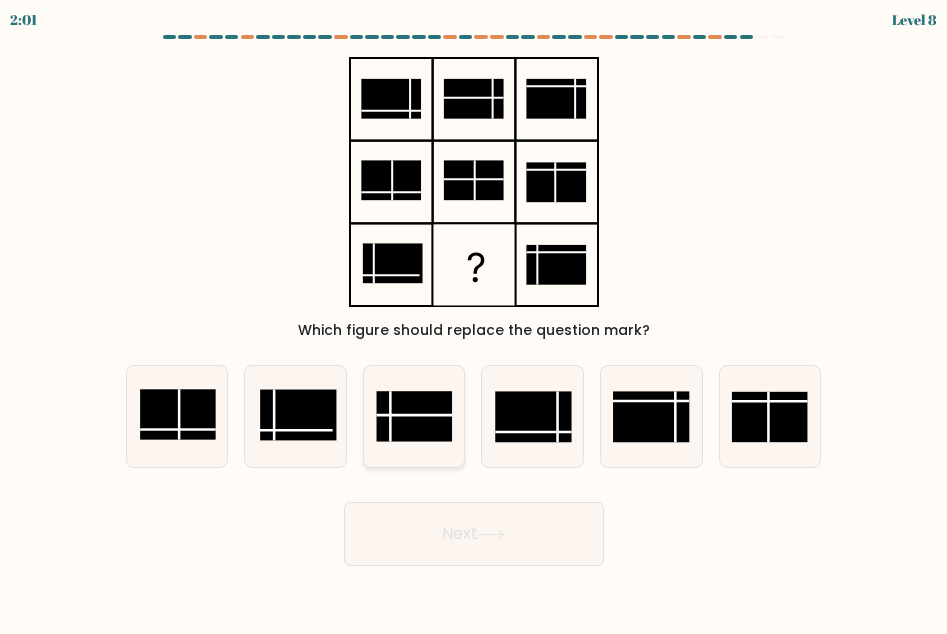 click at bounding box center [414, 417] 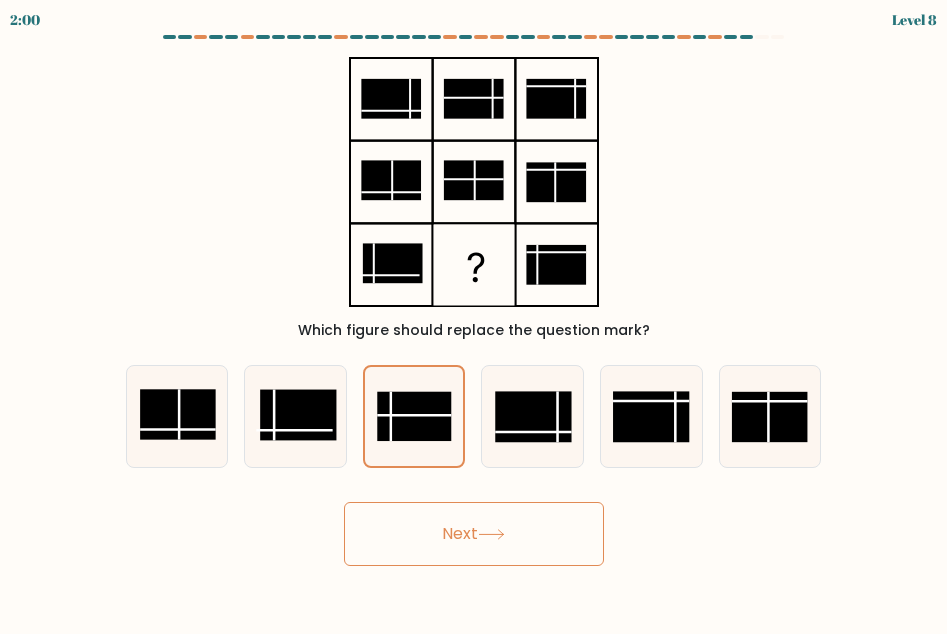 click at bounding box center [491, 534] 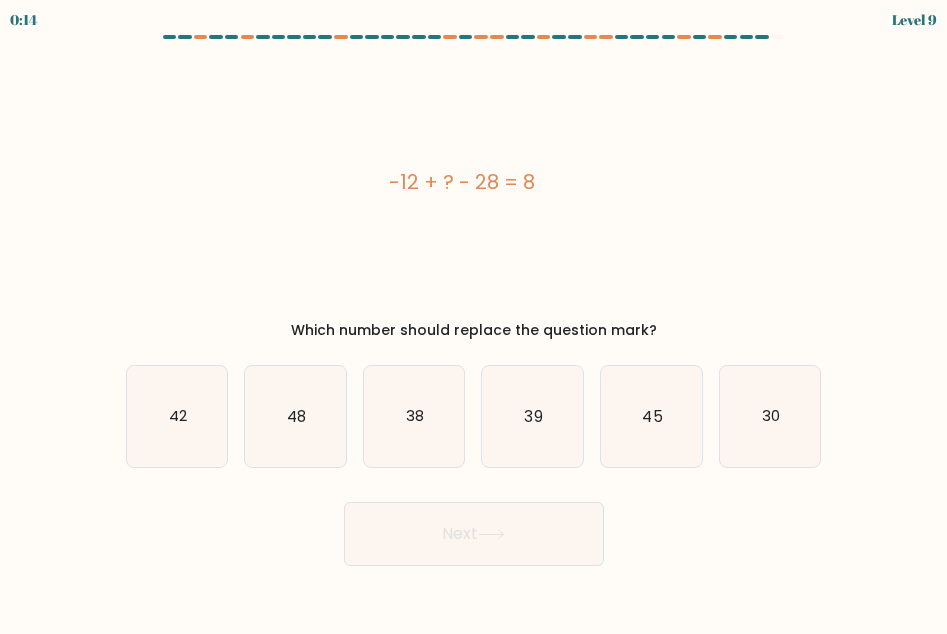 click on "-12 + ? - 28 = 8" at bounding box center (462, 182) 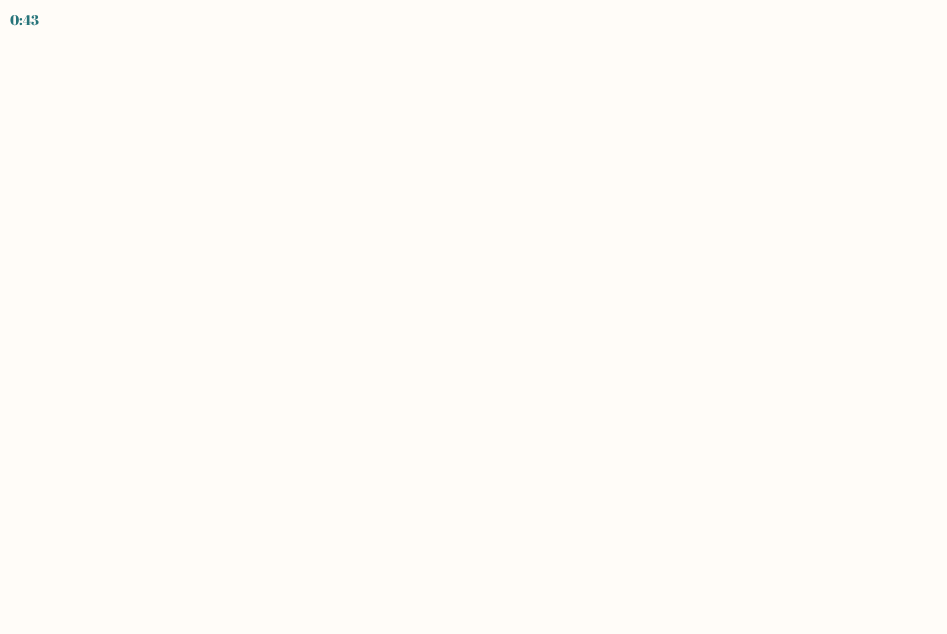 scroll, scrollTop: 0, scrollLeft: 0, axis: both 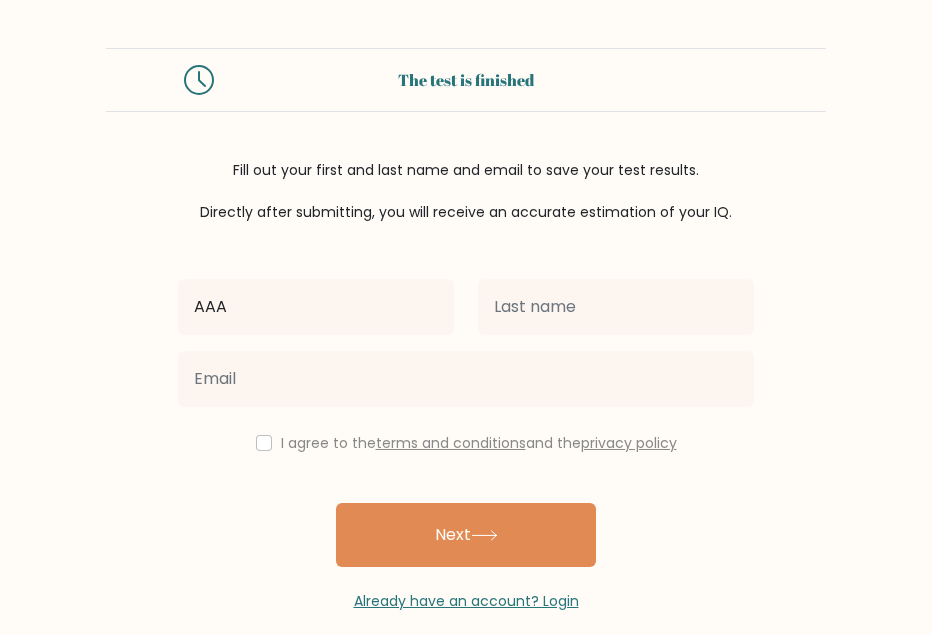 type on "AAA" 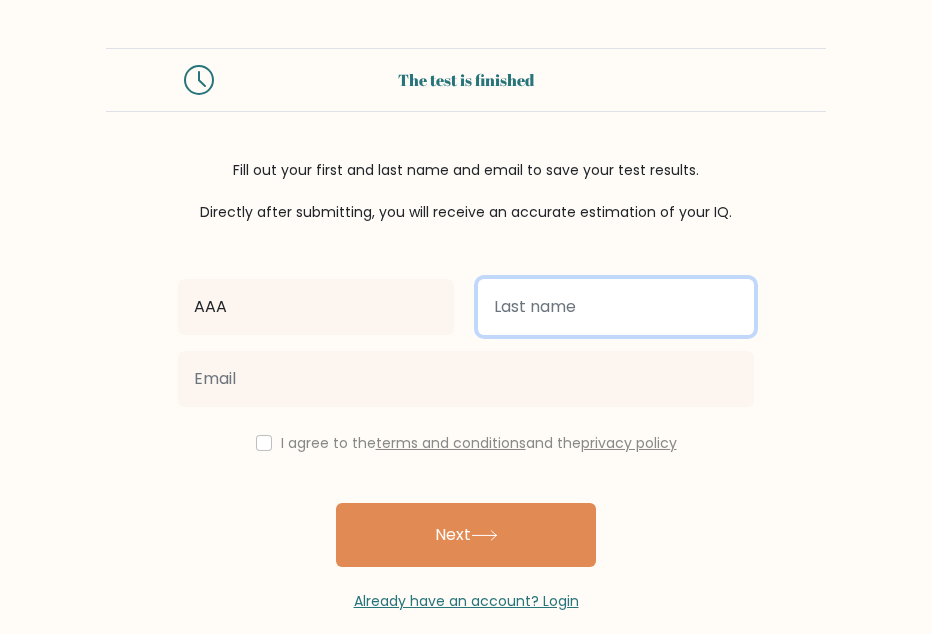 click at bounding box center (616, 307) 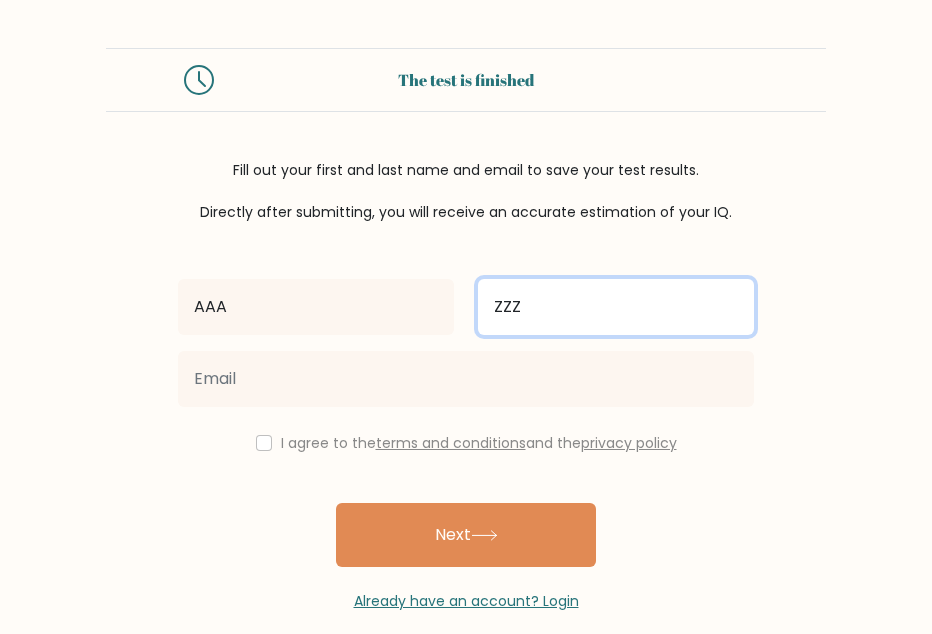type on "ZZZ" 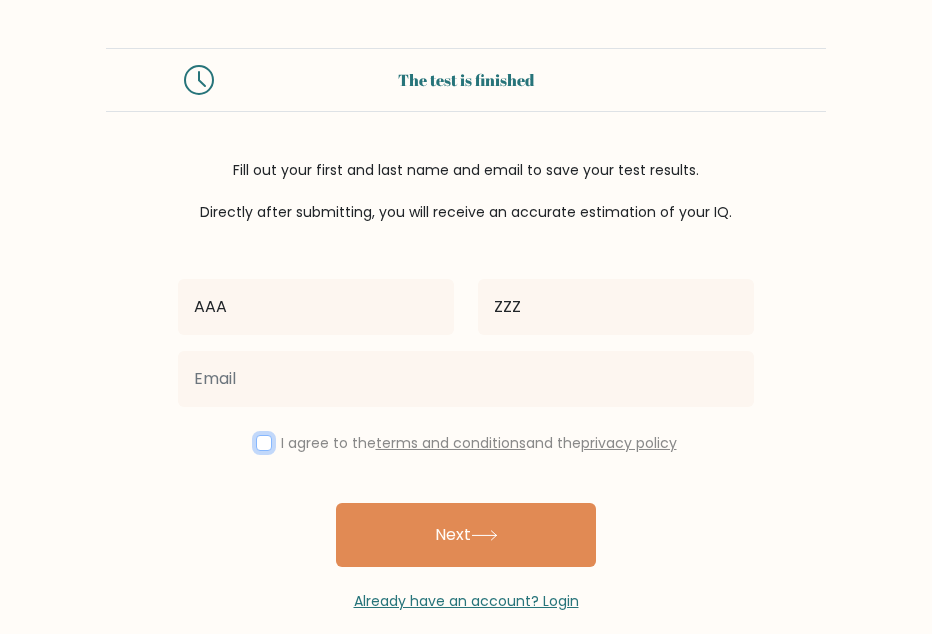 click at bounding box center (264, 443) 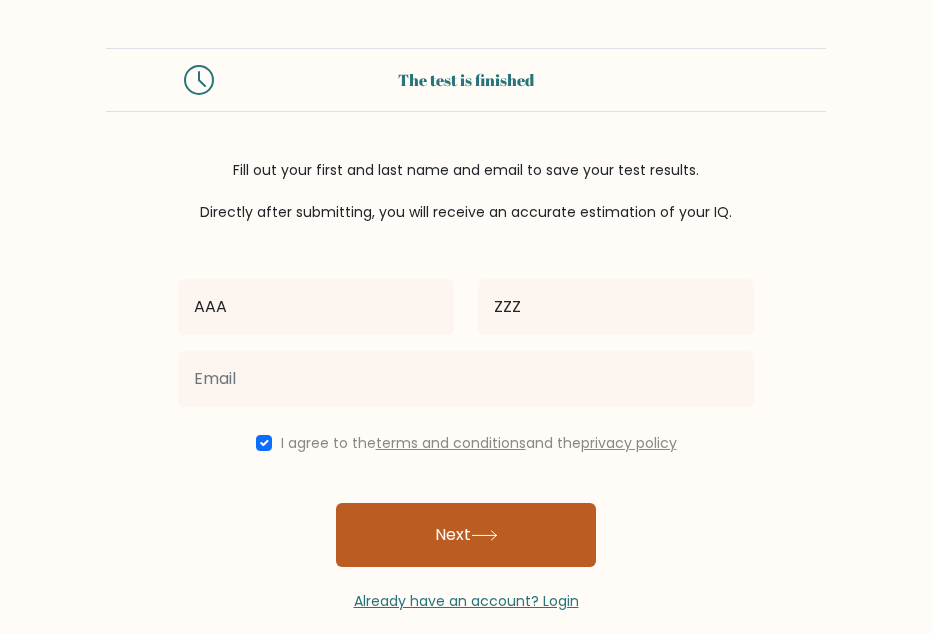 click on "Next" at bounding box center [466, 535] 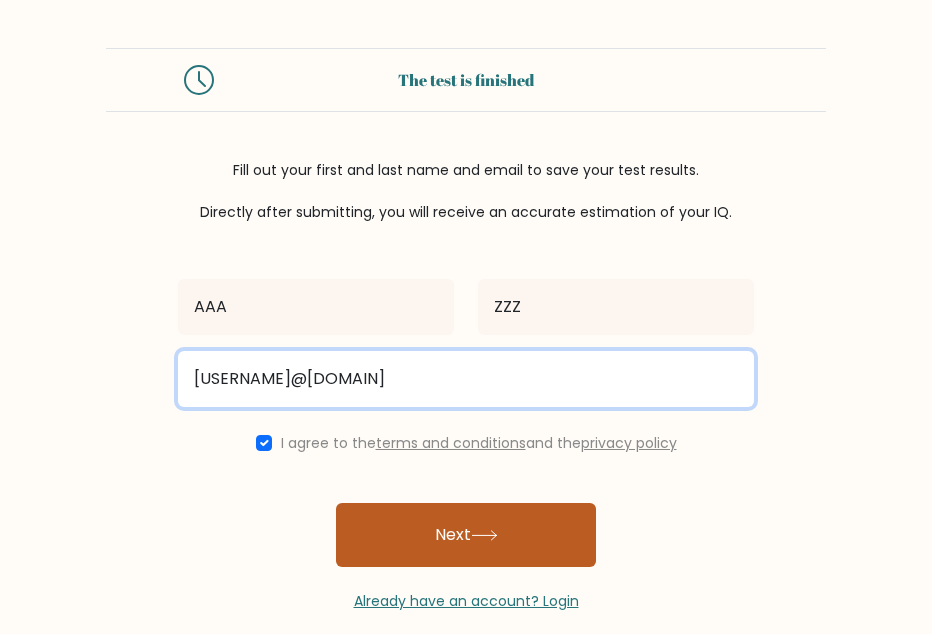 type on "[USERNAME]@[DOMAIN]" 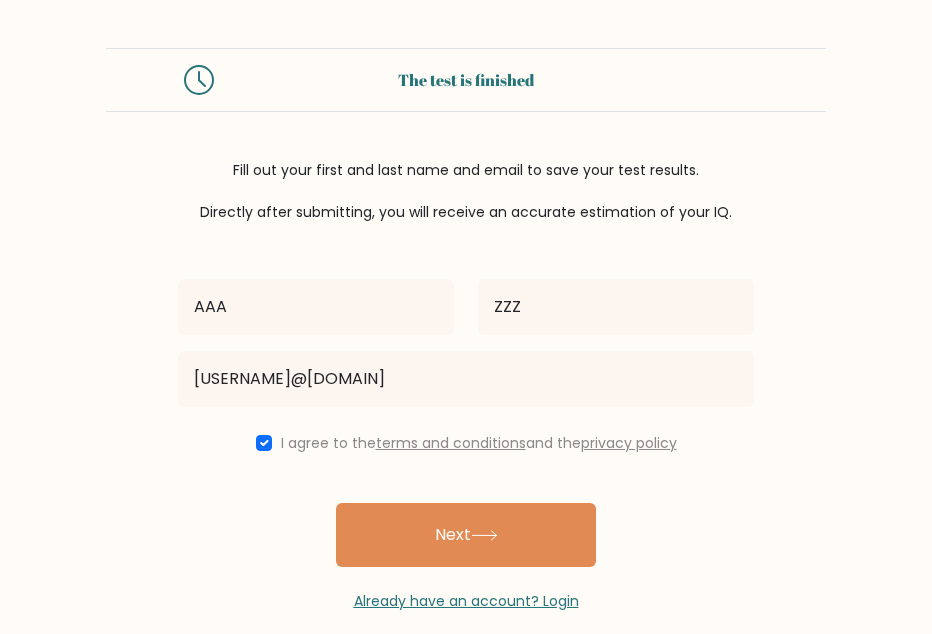 click on "Next" at bounding box center [466, 535] 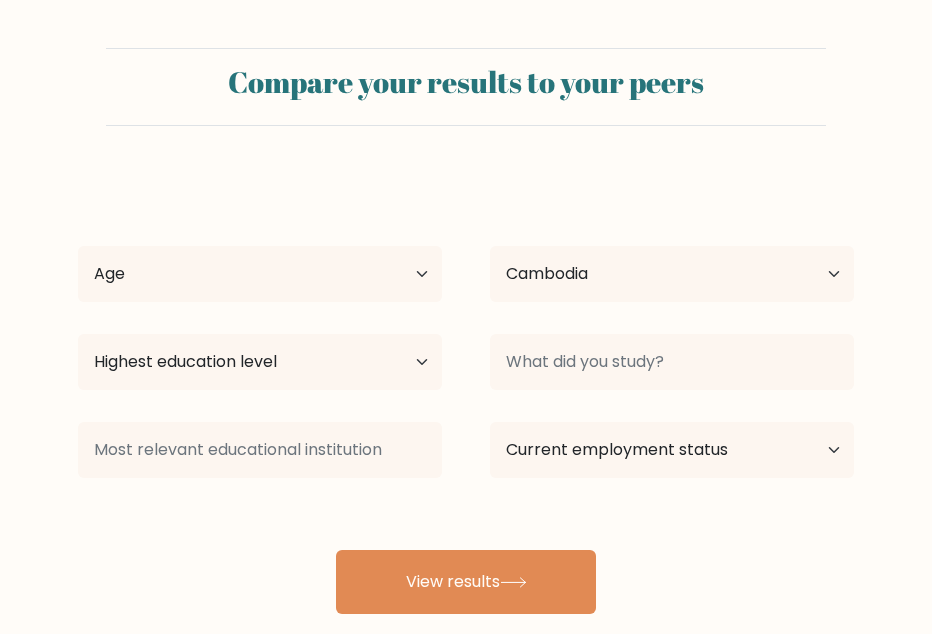 scroll, scrollTop: 0, scrollLeft: 0, axis: both 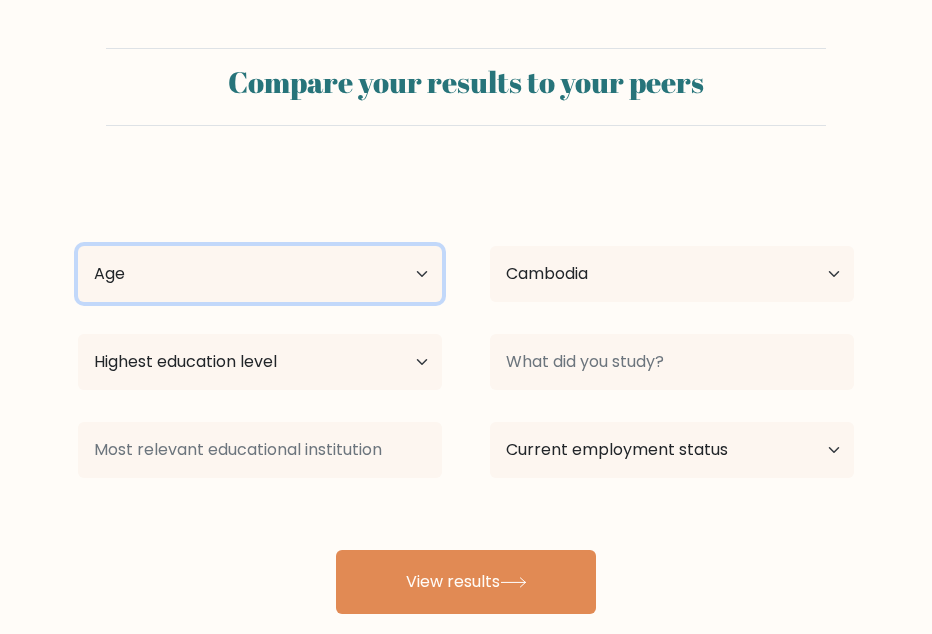 click on "Age
Under 18 years old
18-24 years old
25-34 years old
35-44 years old
45-54 years old
55-64 years old
65 years old and above" at bounding box center [260, 274] 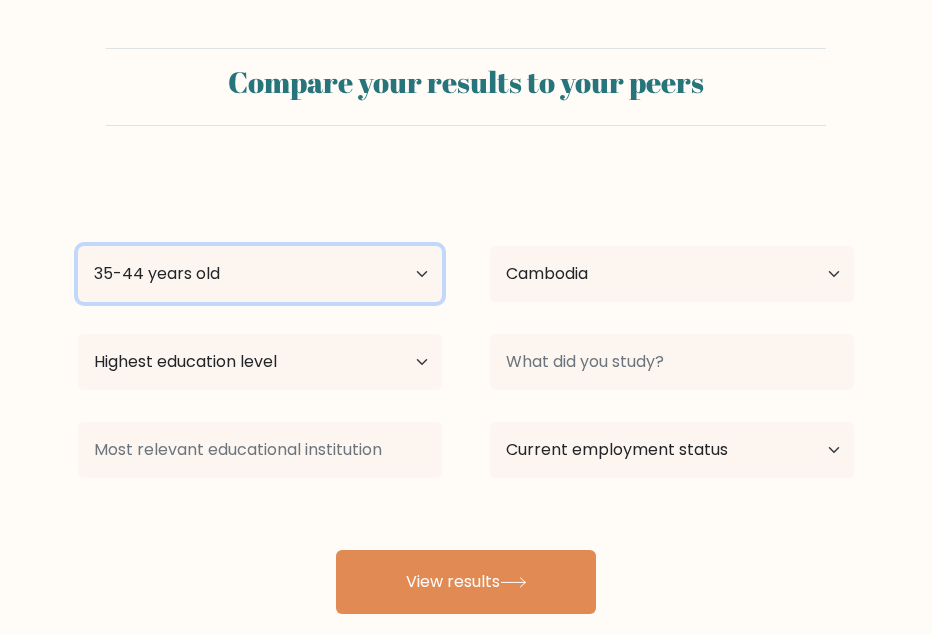 click on "Age
Under 18 years old
18-24 years old
25-34 years old
35-44 years old
45-54 years old
55-64 years old
65 years old and above" at bounding box center (260, 274) 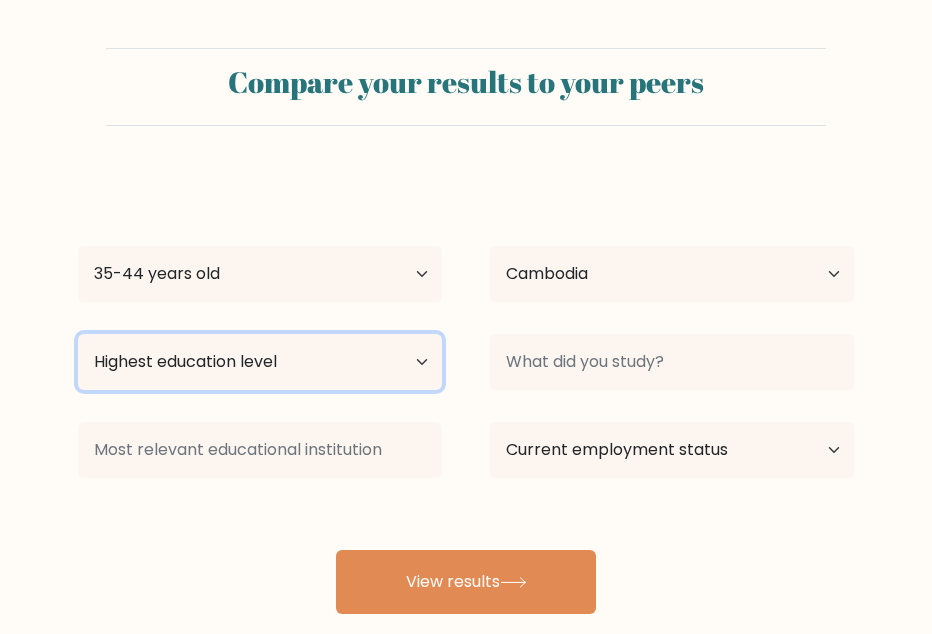 click on "Highest education level
No schooling
Primary
Lower Secondary
Upper Secondary
Occupation Specific
Bachelor's degree
Master's degree
Doctoral degree" at bounding box center (260, 362) 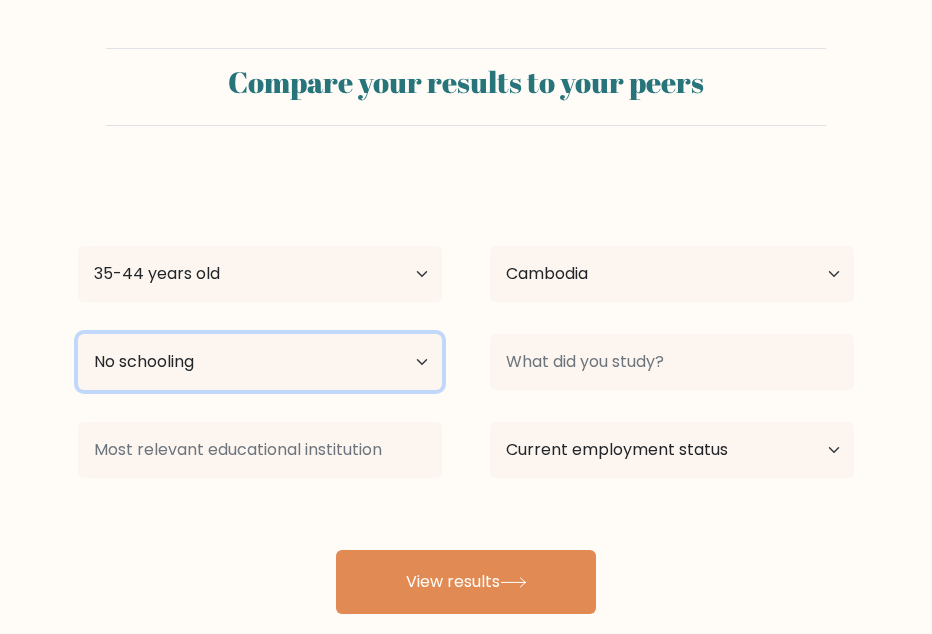 click on "Highest education level
No schooling
Primary
Lower Secondary
Upper Secondary
Occupation Specific
Bachelor's degree
Master's degree
Doctoral degree" at bounding box center [260, 362] 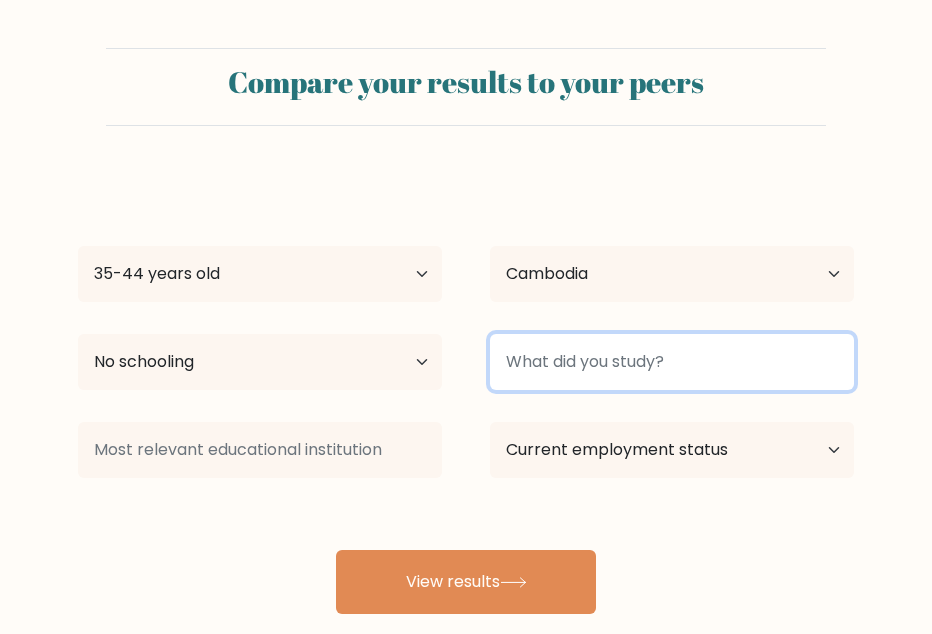 click at bounding box center (672, 362) 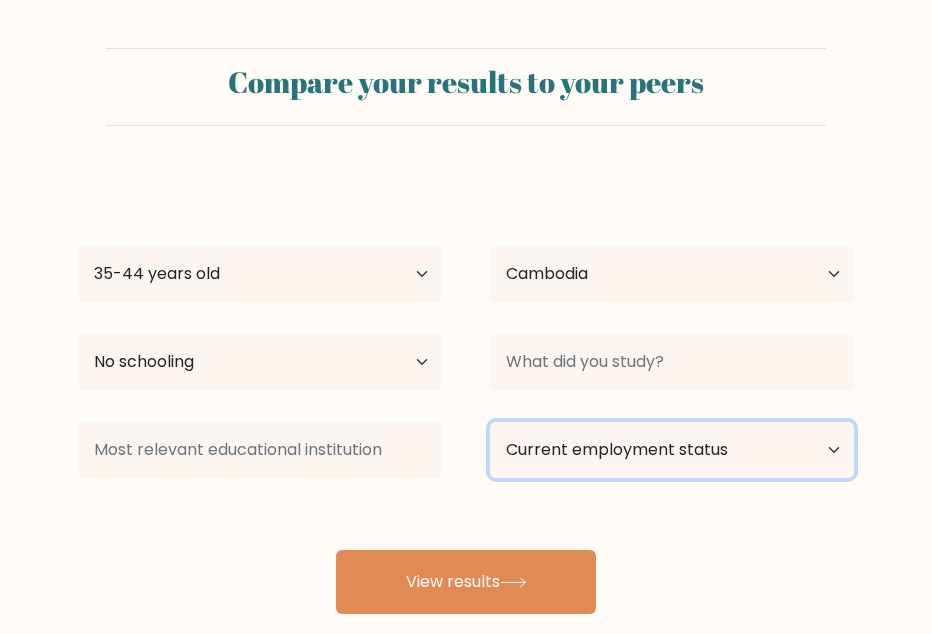 click on "Current employment status
Employed
Student
Retired
Other / prefer not to answer" at bounding box center [672, 450] 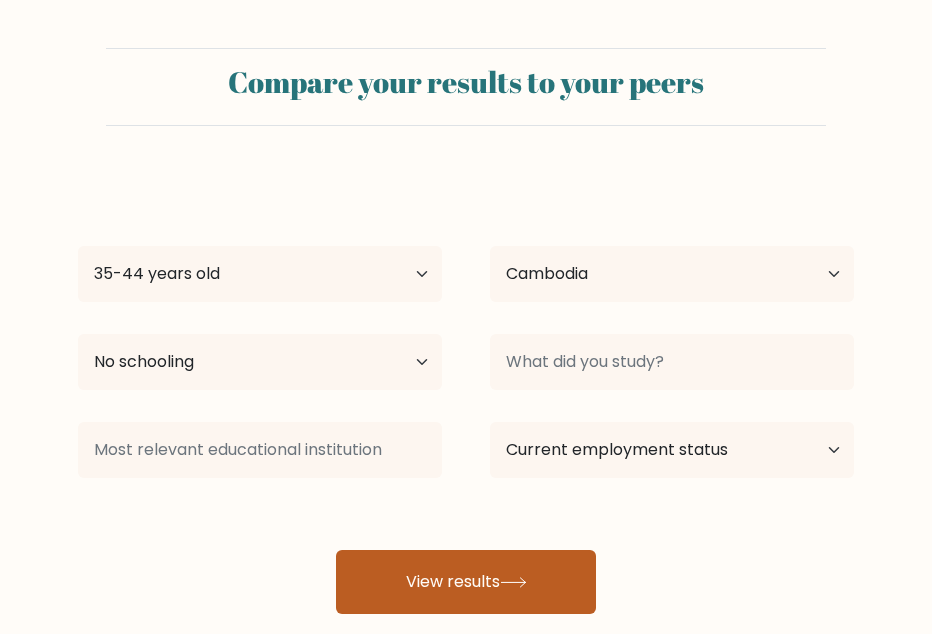 click on "View results" at bounding box center [466, 582] 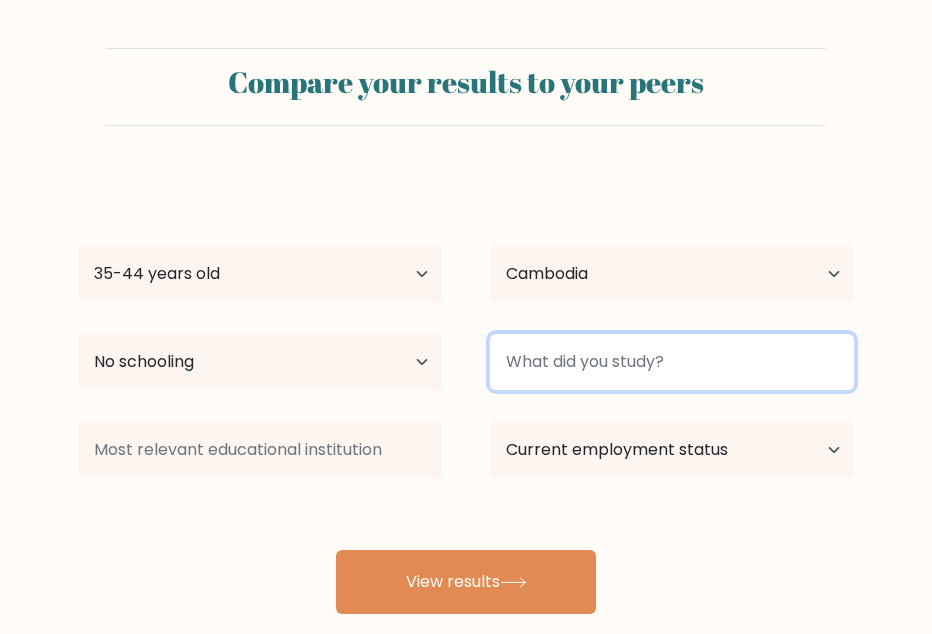 click at bounding box center [672, 362] 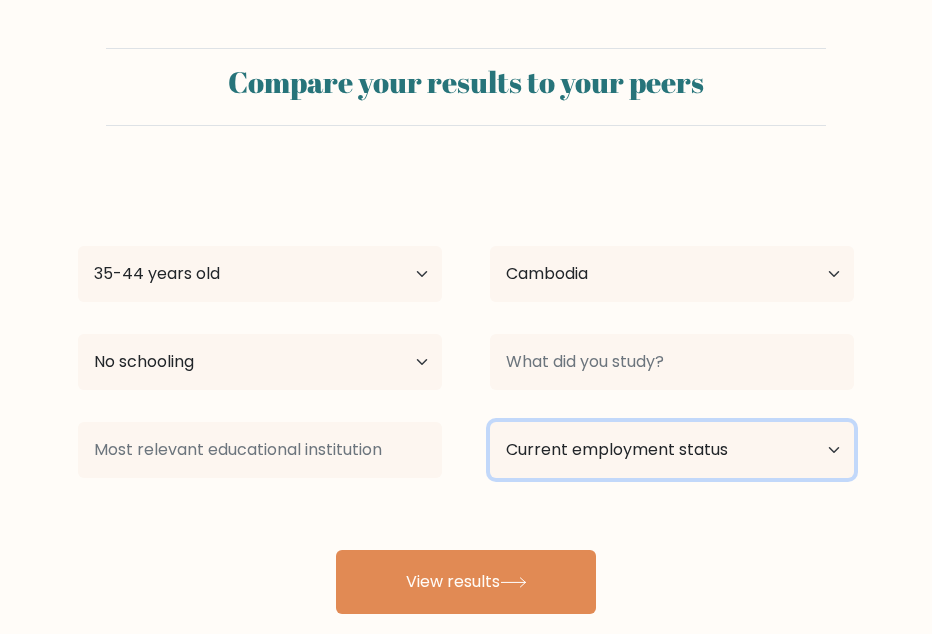 click on "Current employment status
Employed
Student
Retired
Other / prefer not to answer" at bounding box center [672, 450] 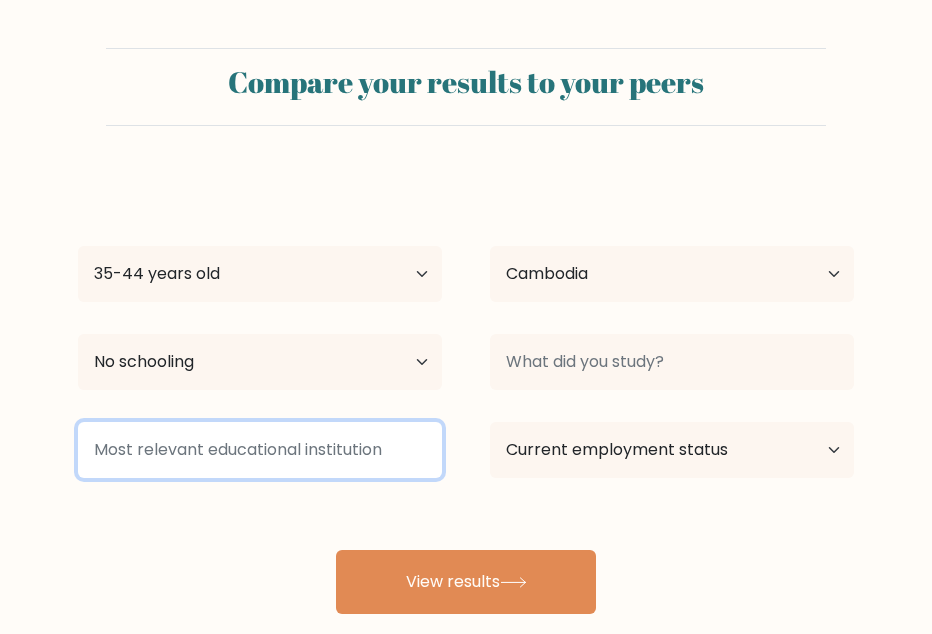 click at bounding box center (260, 450) 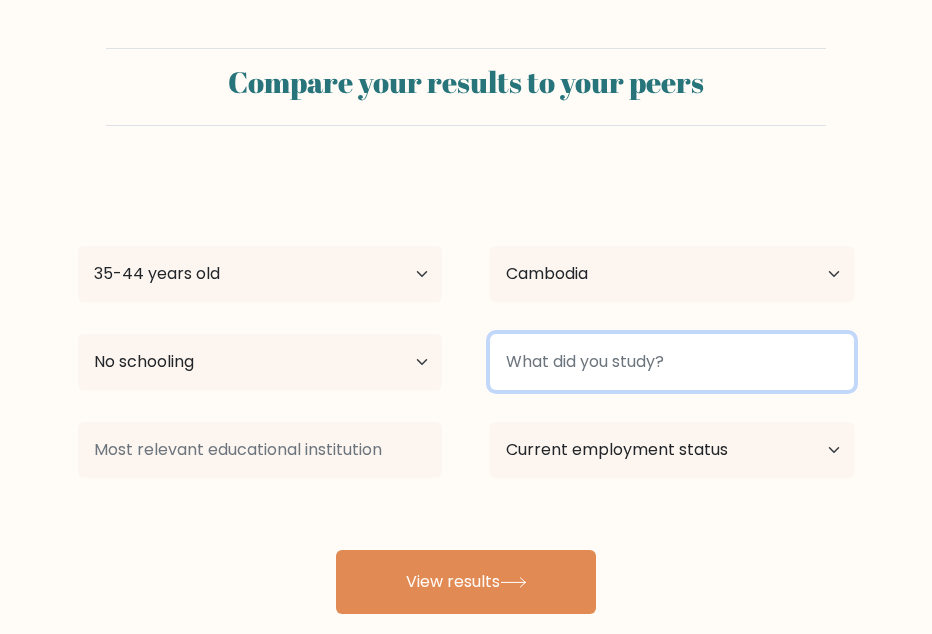 click at bounding box center (672, 362) 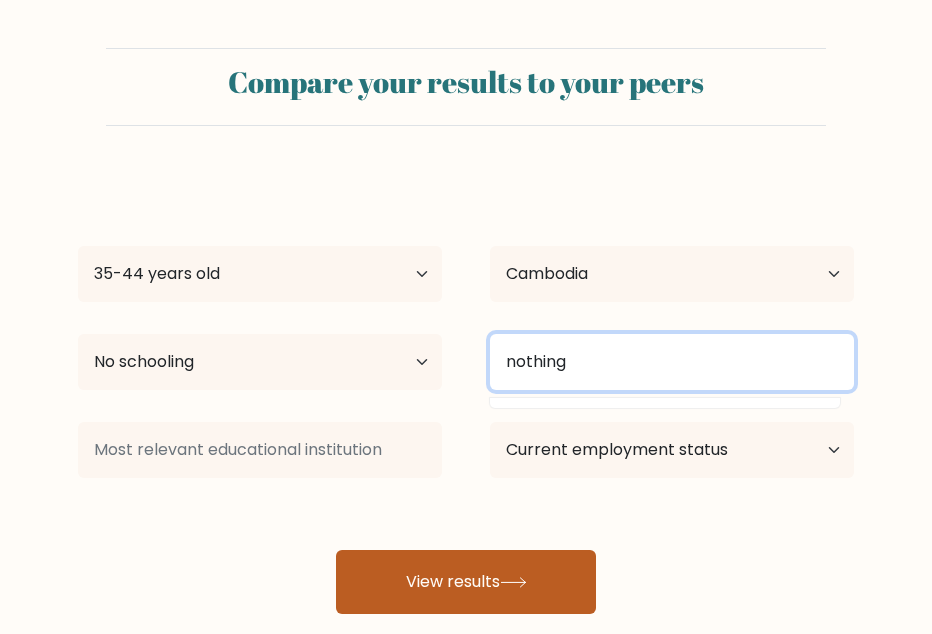 type on "nothing" 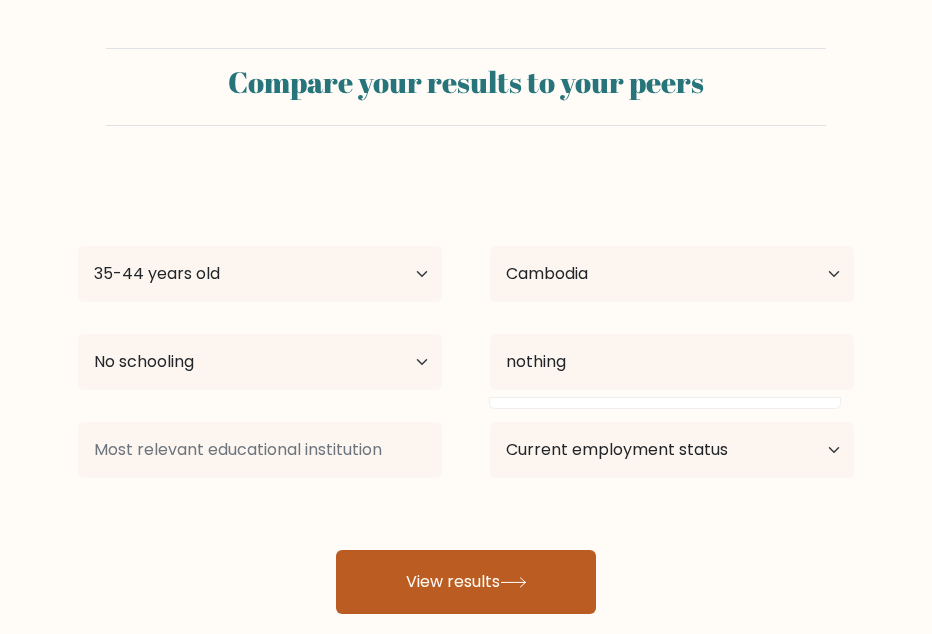 click on "View results" at bounding box center [466, 582] 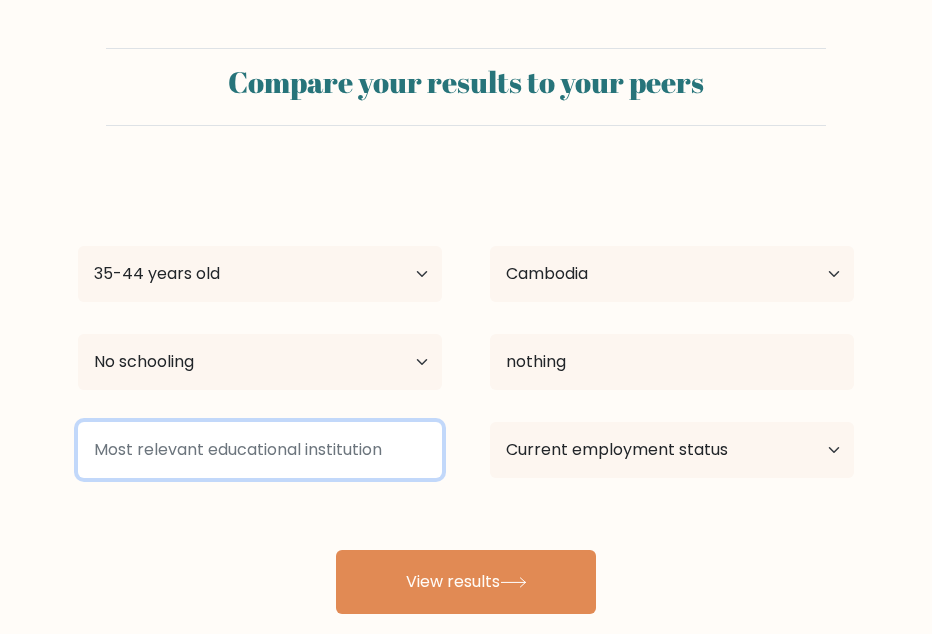 click at bounding box center [260, 450] 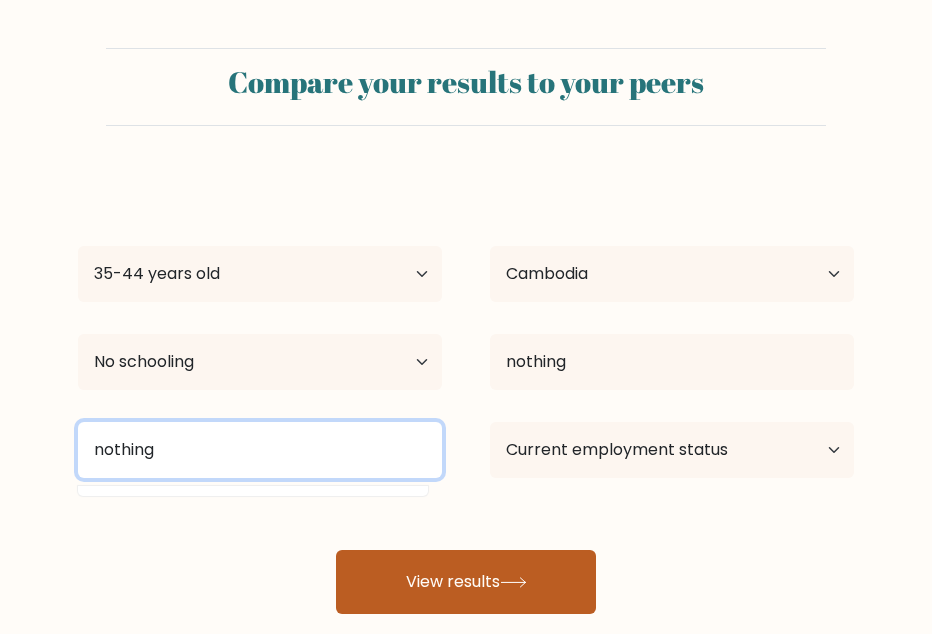 type on "nothing" 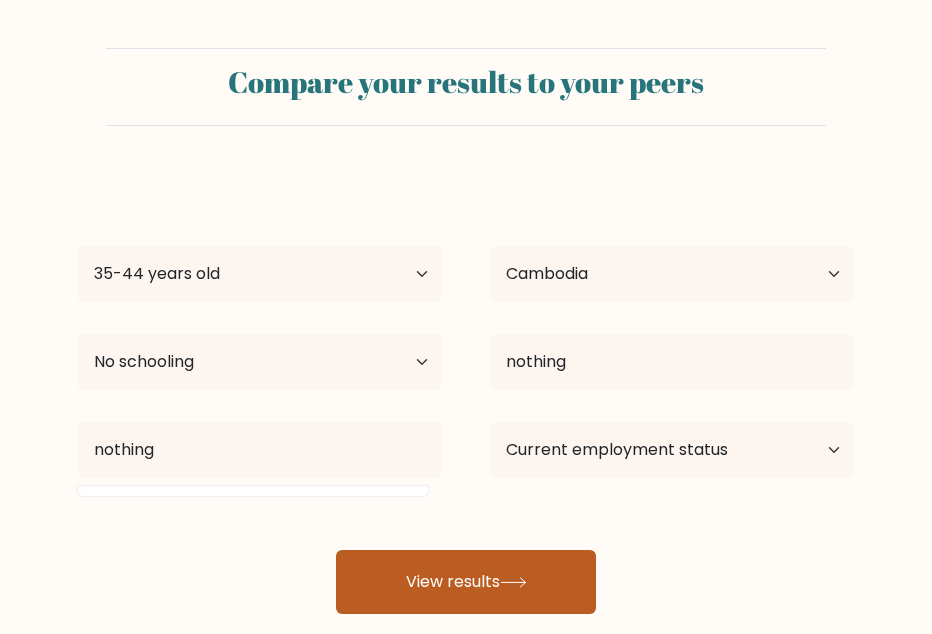 click on "View results" at bounding box center [466, 582] 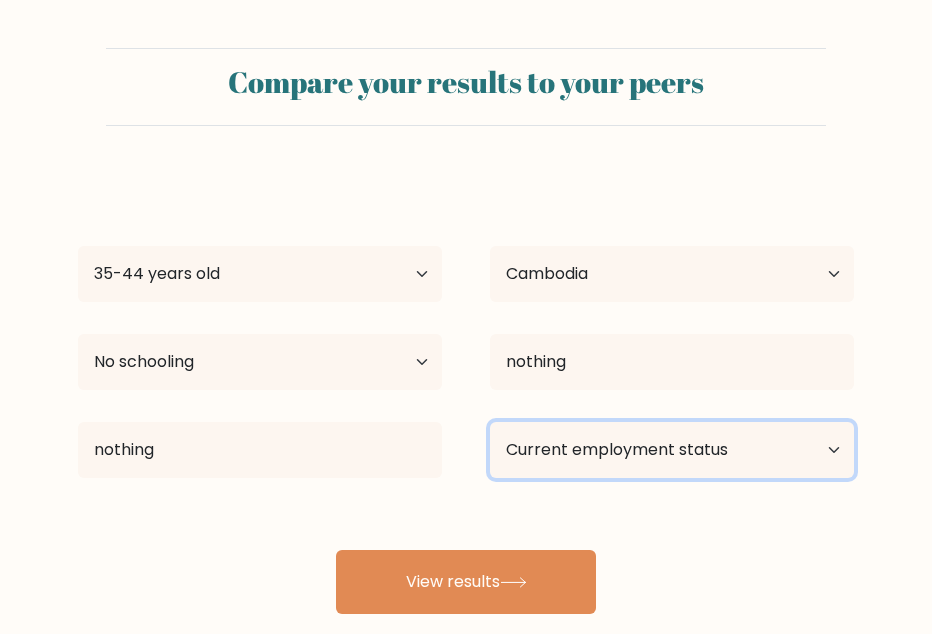 click on "Current employment status
Employed
Student
Retired
Other / prefer not to answer" at bounding box center [672, 450] 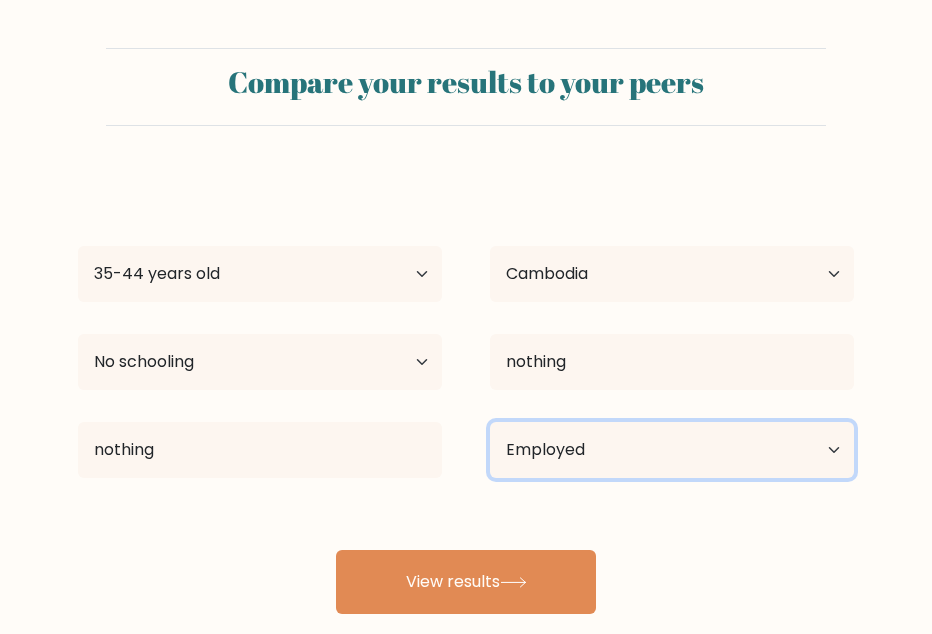 click on "Current employment status
Employed
Student
Retired
Other / prefer not to answer" at bounding box center [672, 450] 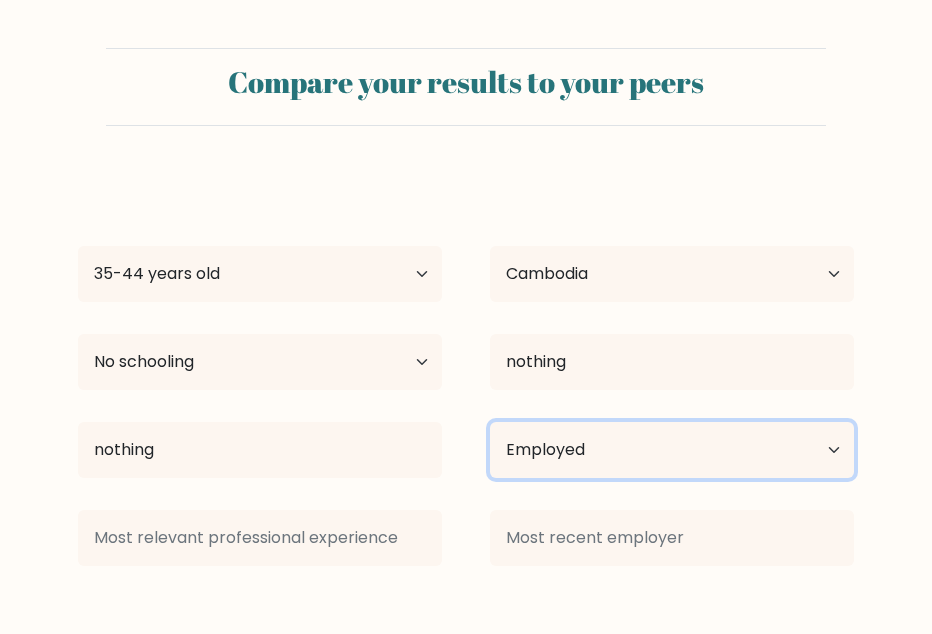 click on "Current employment status
Employed
Student
Retired
Other / prefer not to answer" at bounding box center [672, 450] 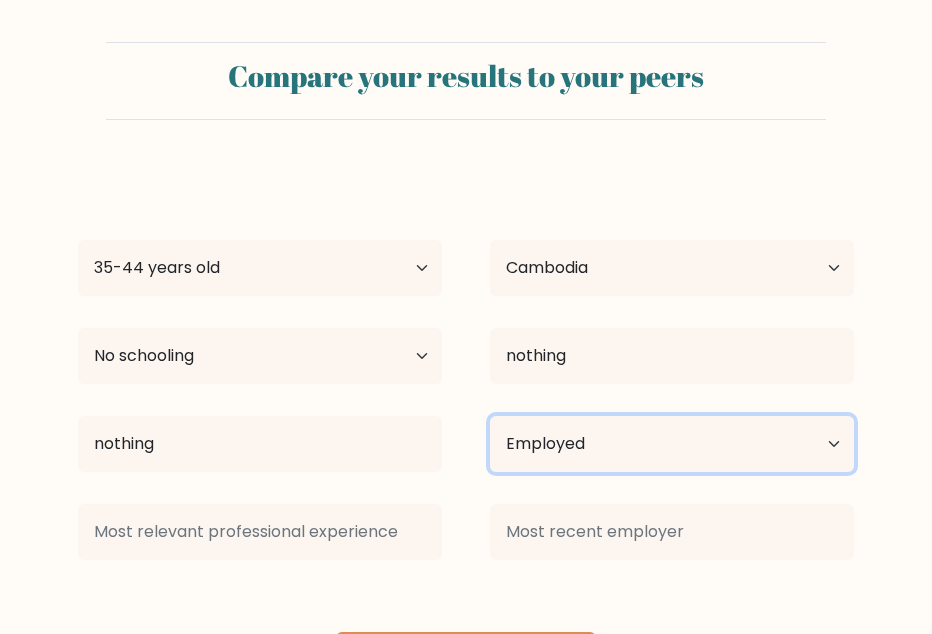 scroll, scrollTop: 100, scrollLeft: 0, axis: vertical 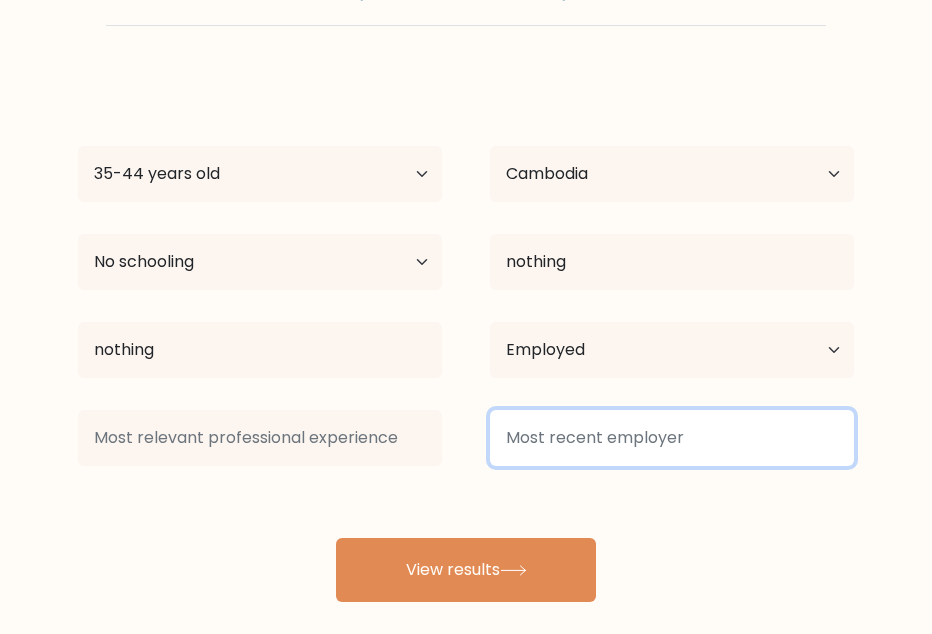 click at bounding box center (672, 438) 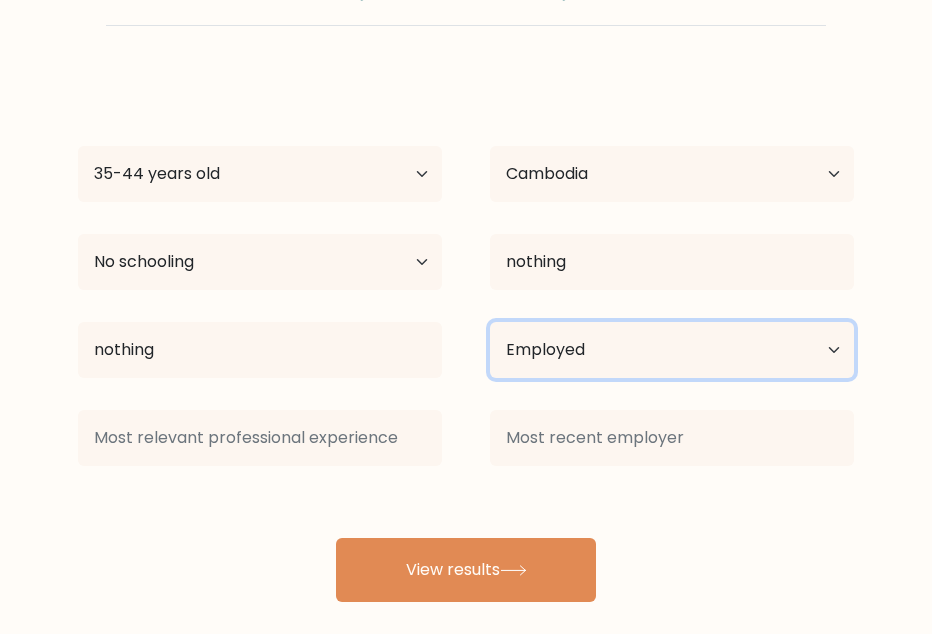 click on "Current employment status
Employed
Student
Retired
Other / prefer not to answer" at bounding box center [672, 350] 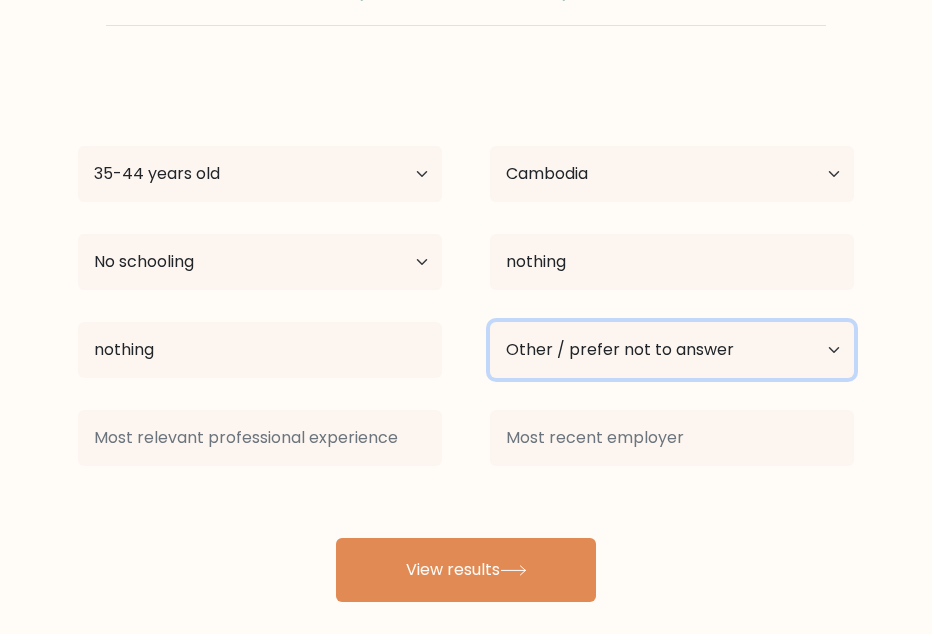 click on "Current employment status
Employed
Student
Retired
Other / prefer not to answer" at bounding box center (672, 350) 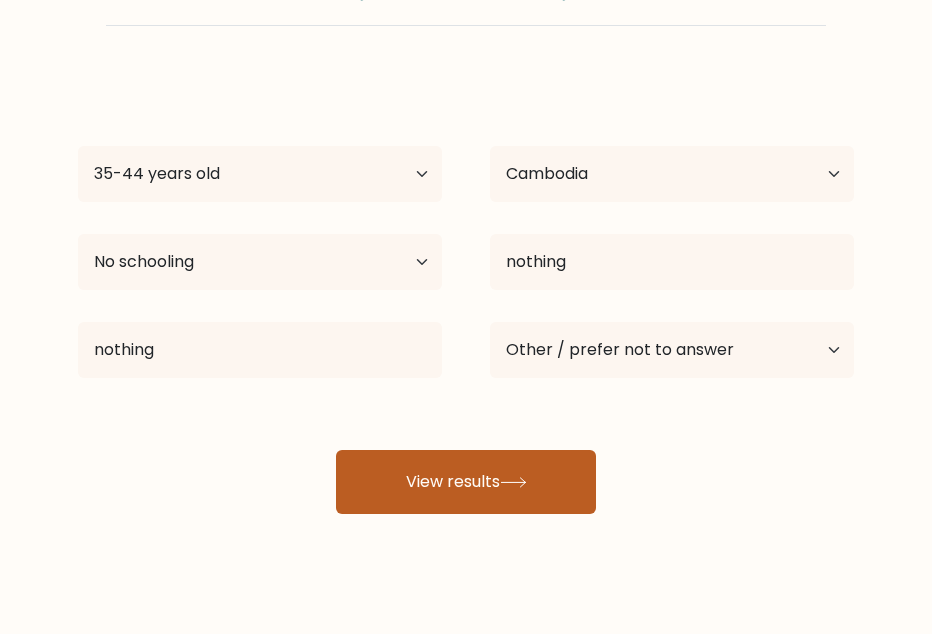 click on "View results" at bounding box center [466, 482] 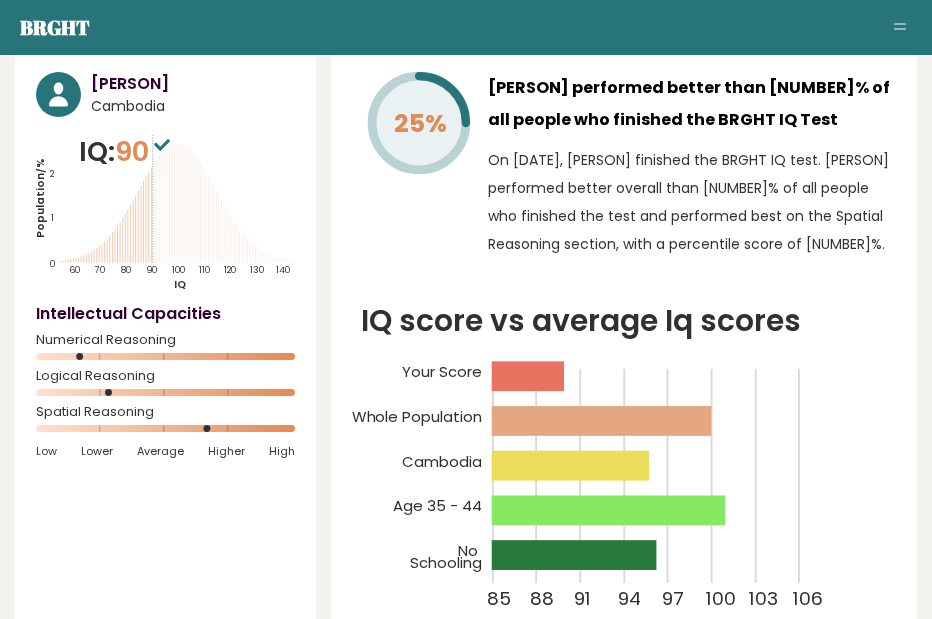 scroll, scrollTop: 0, scrollLeft: 0, axis: both 